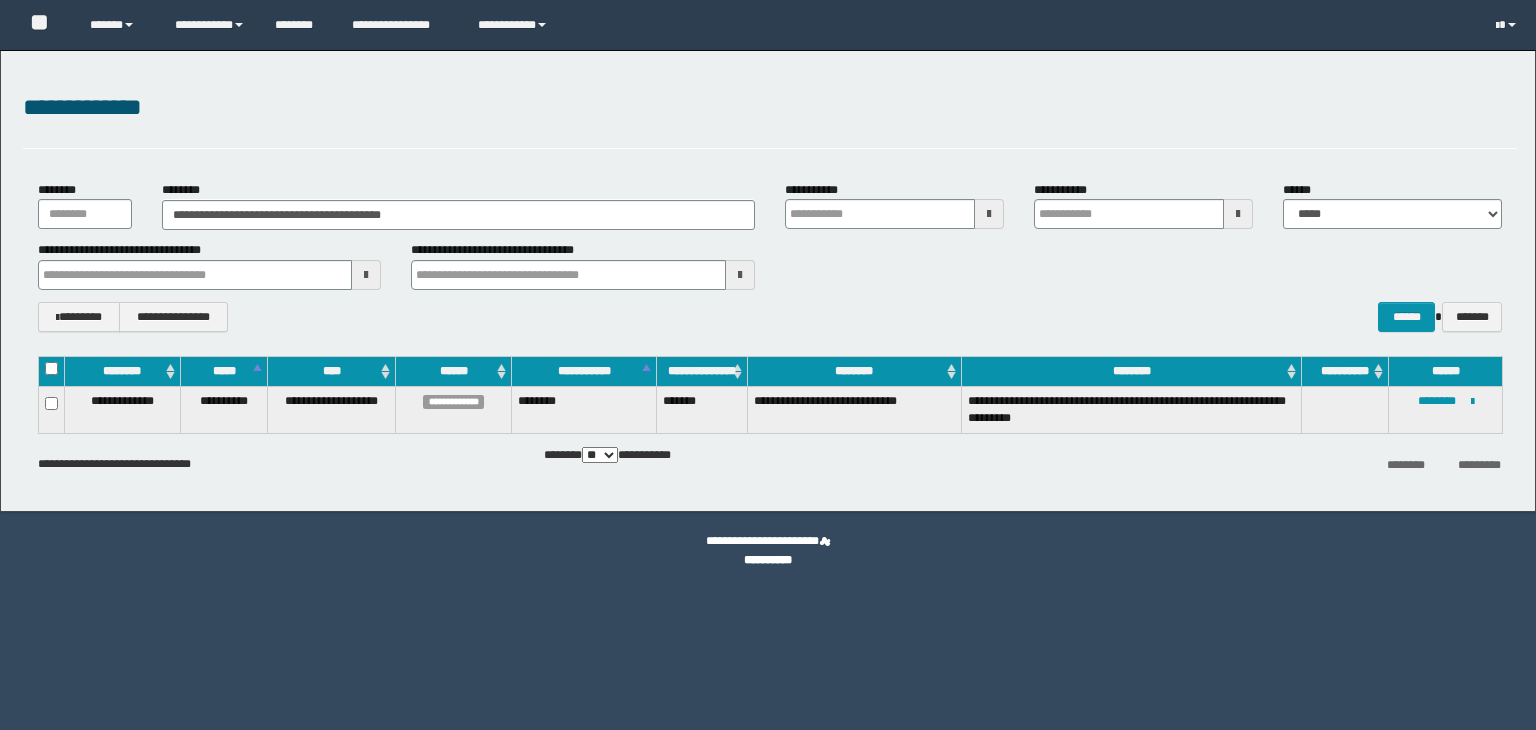 scroll, scrollTop: 0, scrollLeft: 0, axis: both 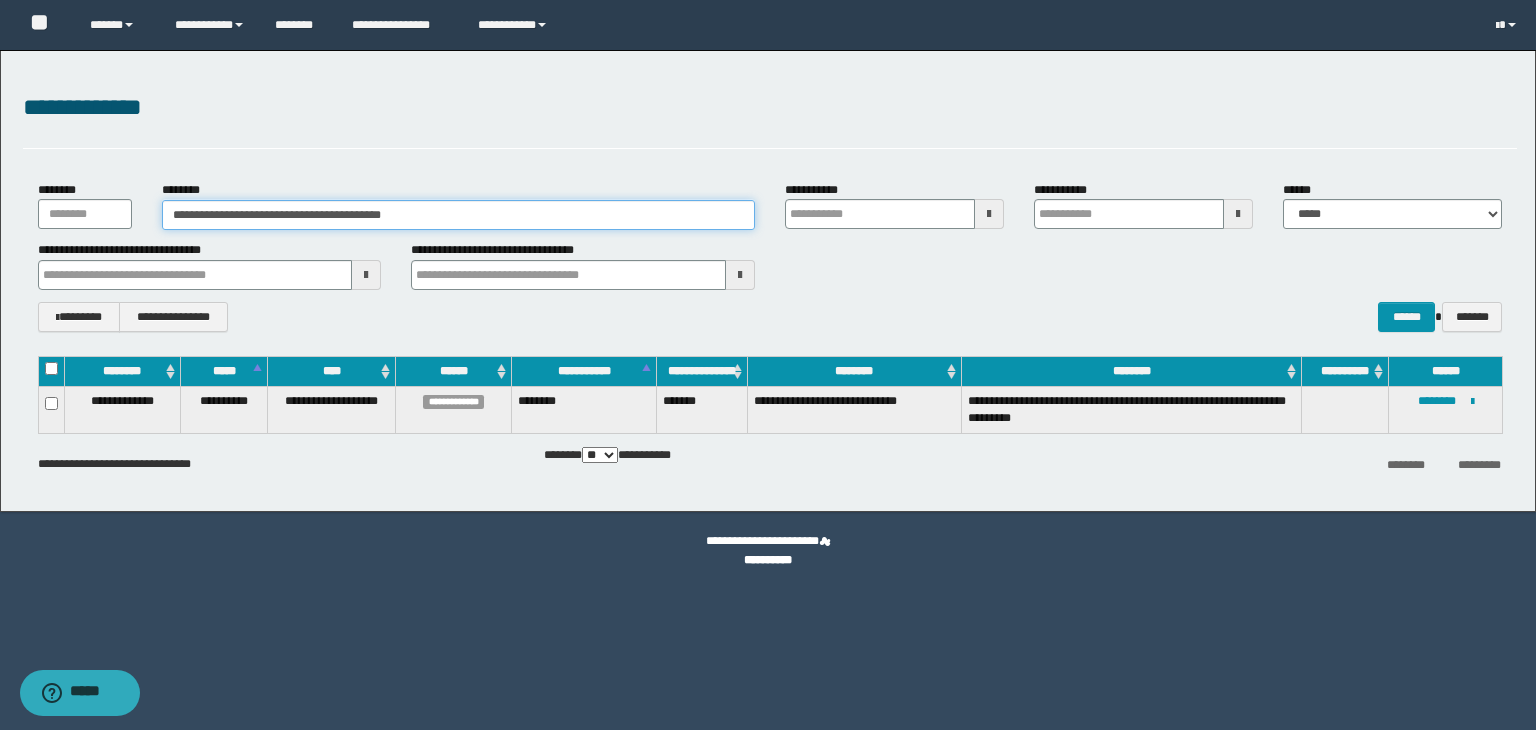 drag, startPoint x: 467, startPoint y: 209, endPoint x: 141, endPoint y: 194, distance: 326.3449 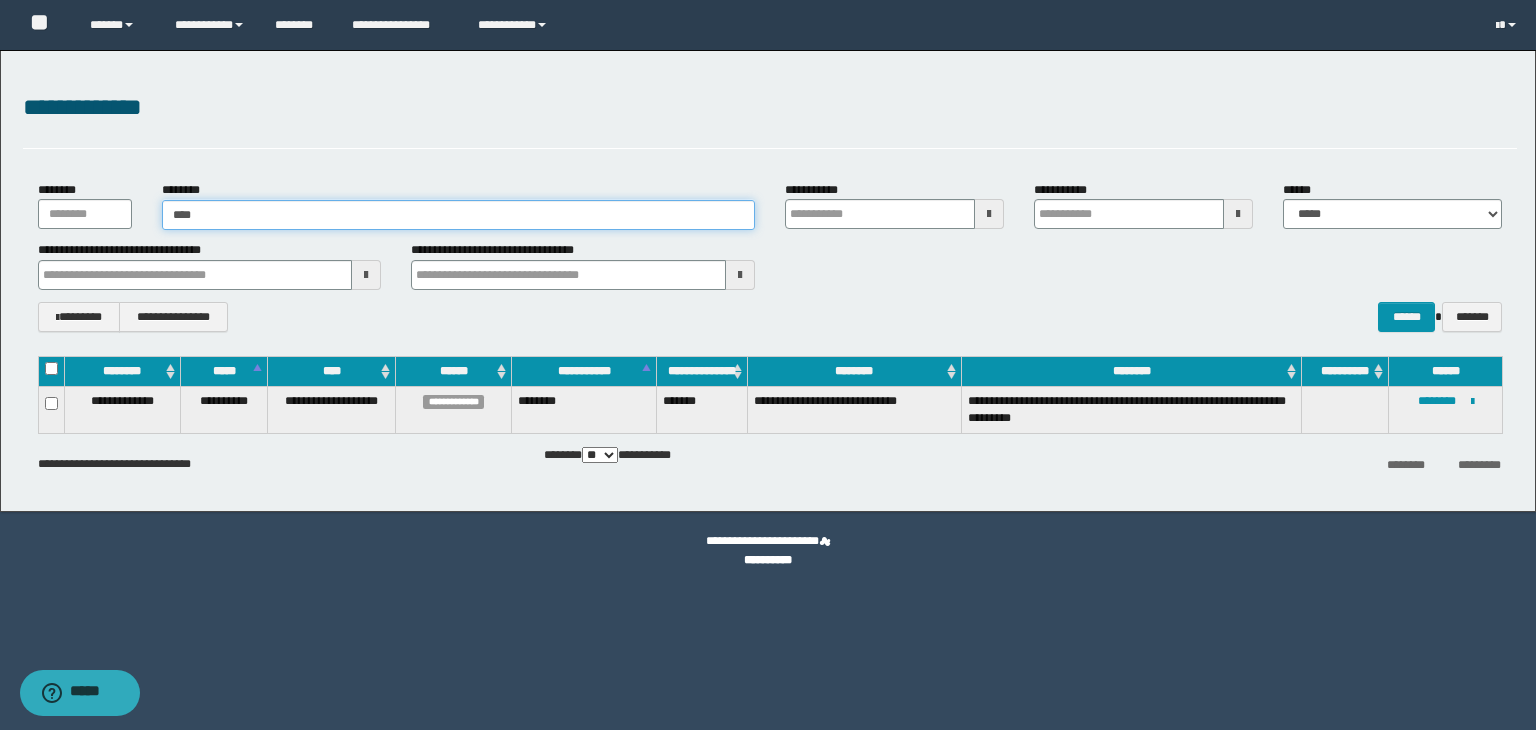 type on "*****" 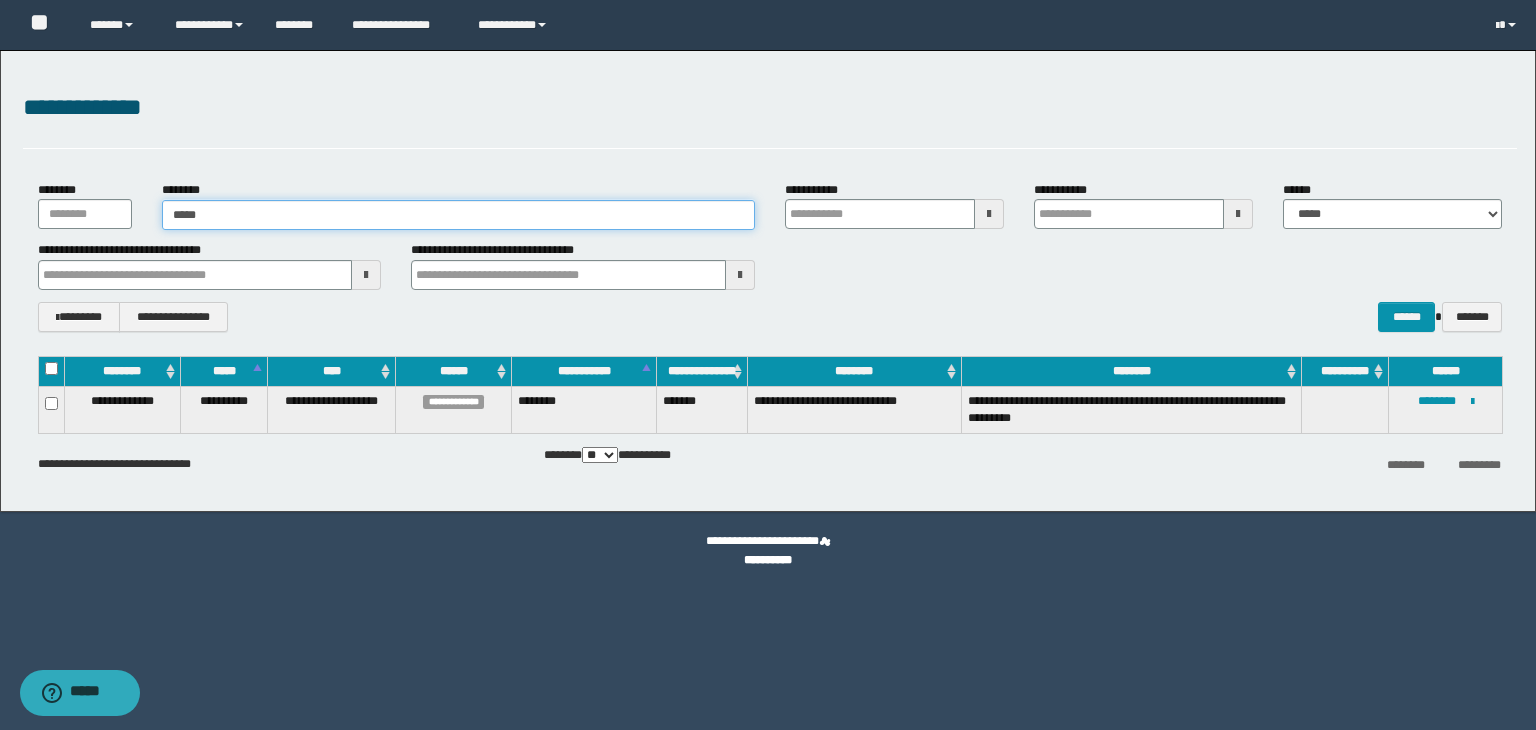 type on "*****" 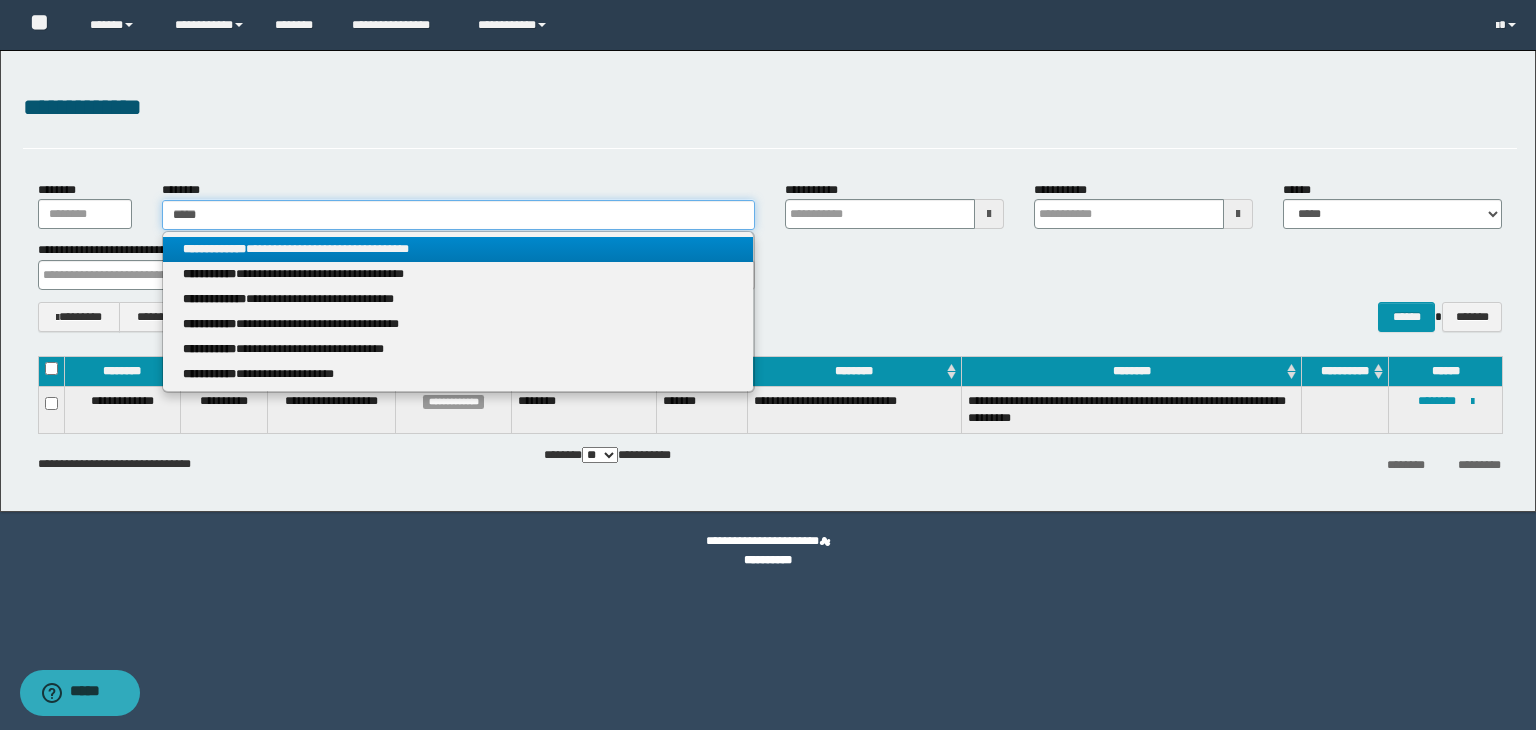 type on "*****" 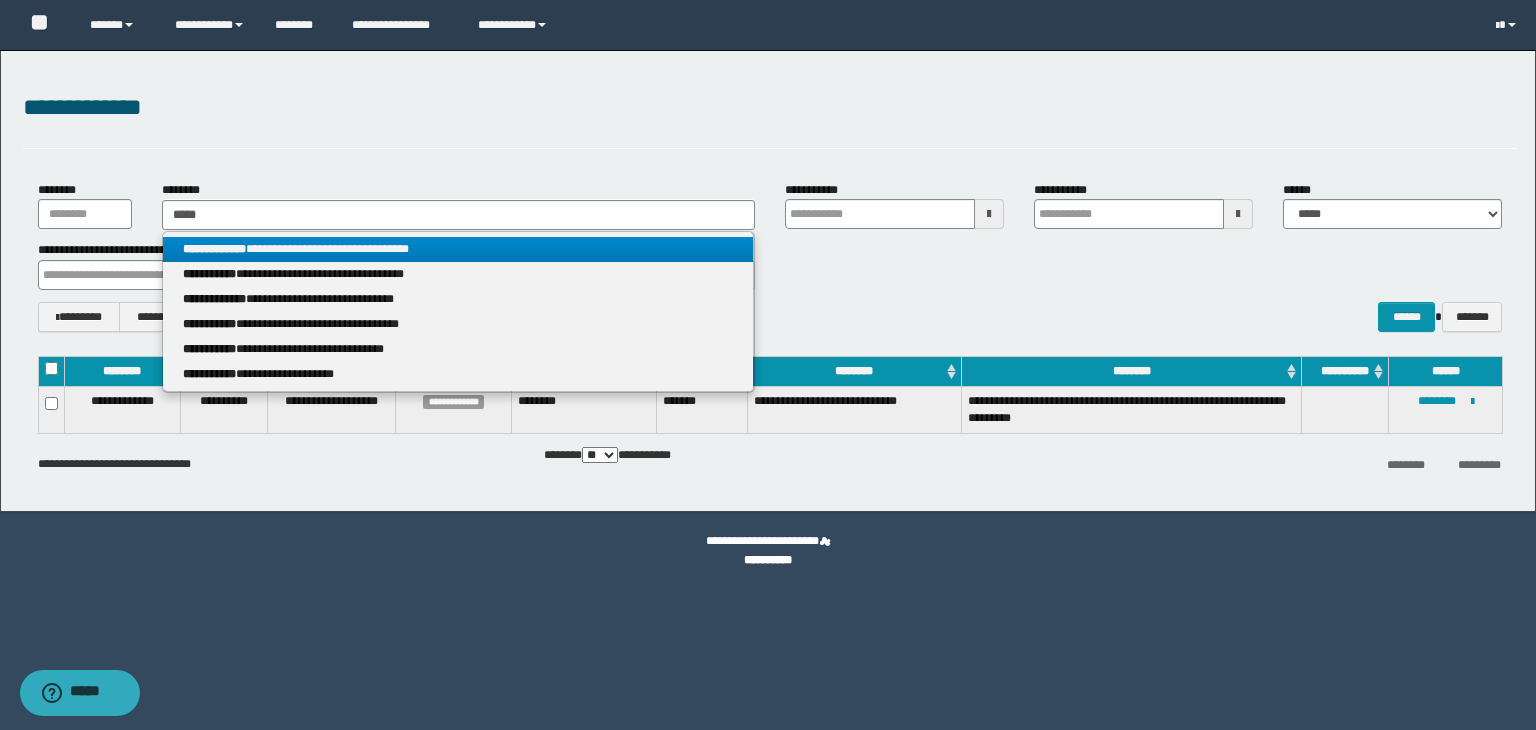 click on "**********" at bounding box center [458, 249] 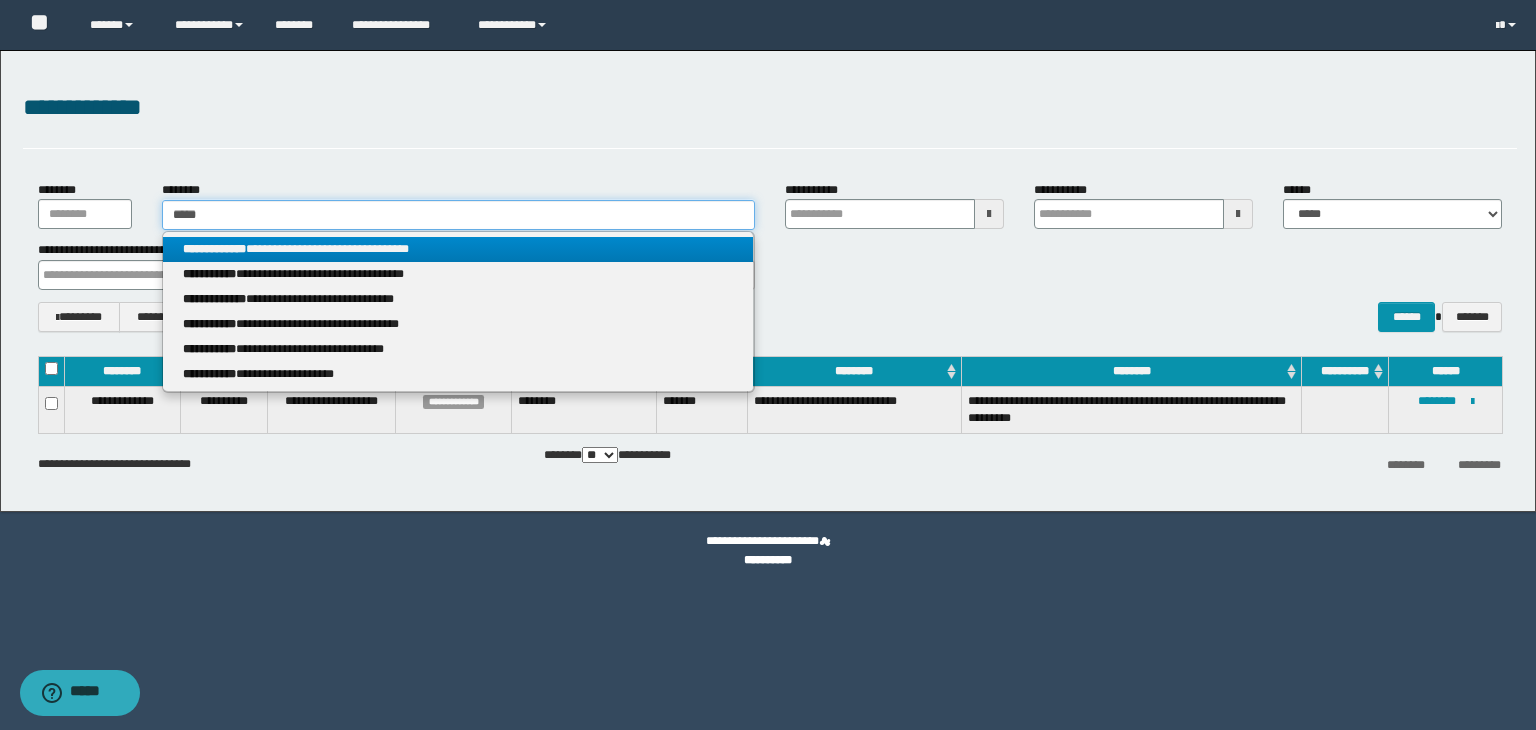 type 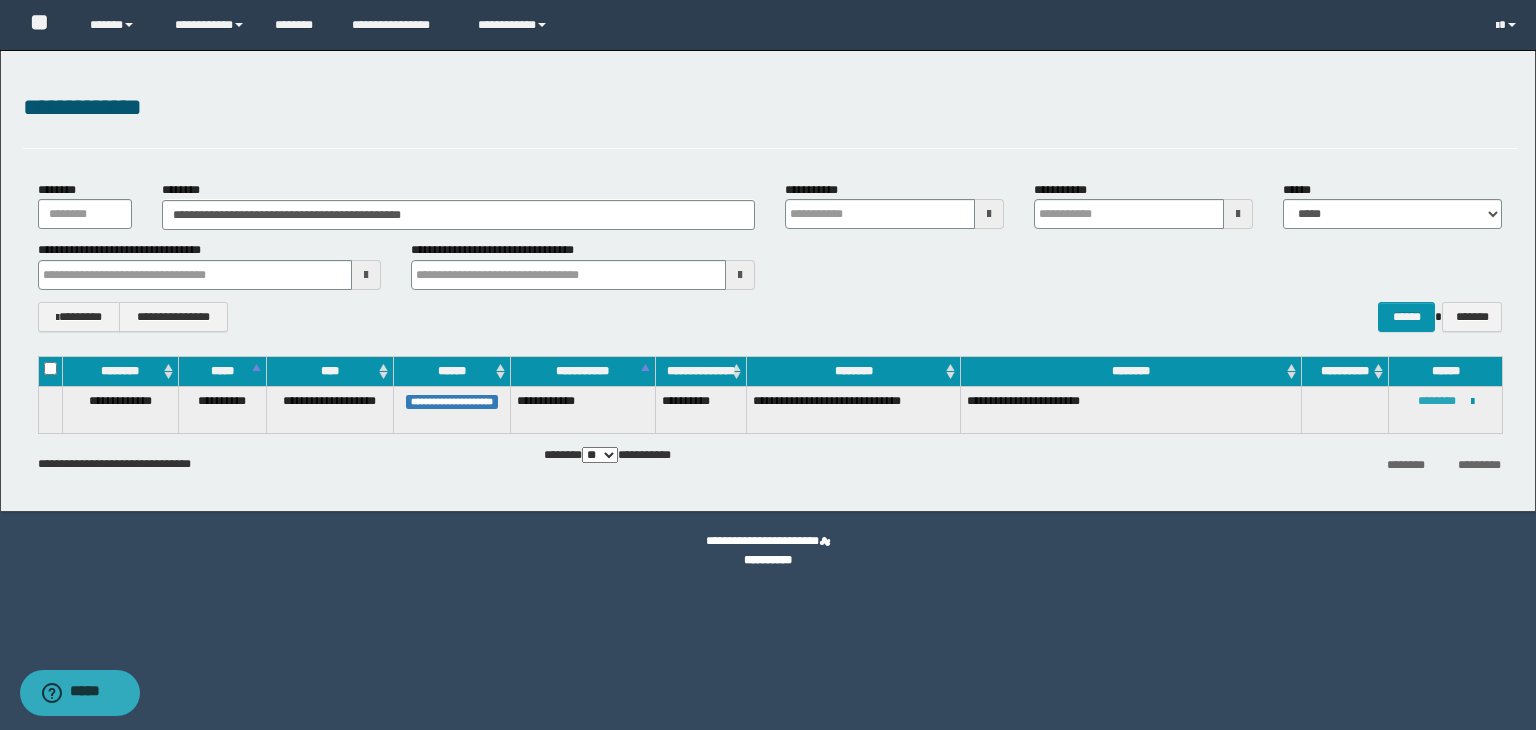 click on "********" at bounding box center [1437, 401] 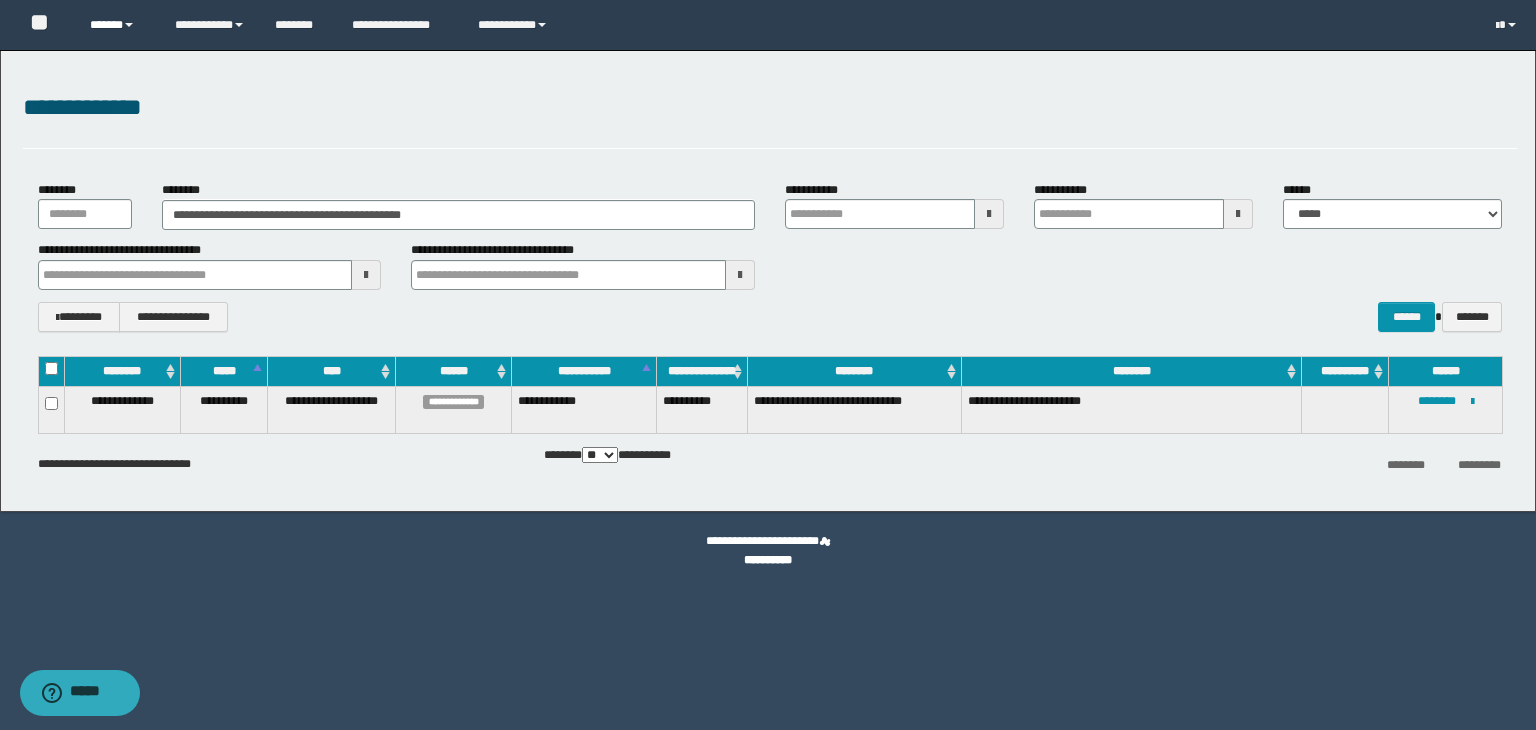 click on "******" at bounding box center (117, 25) 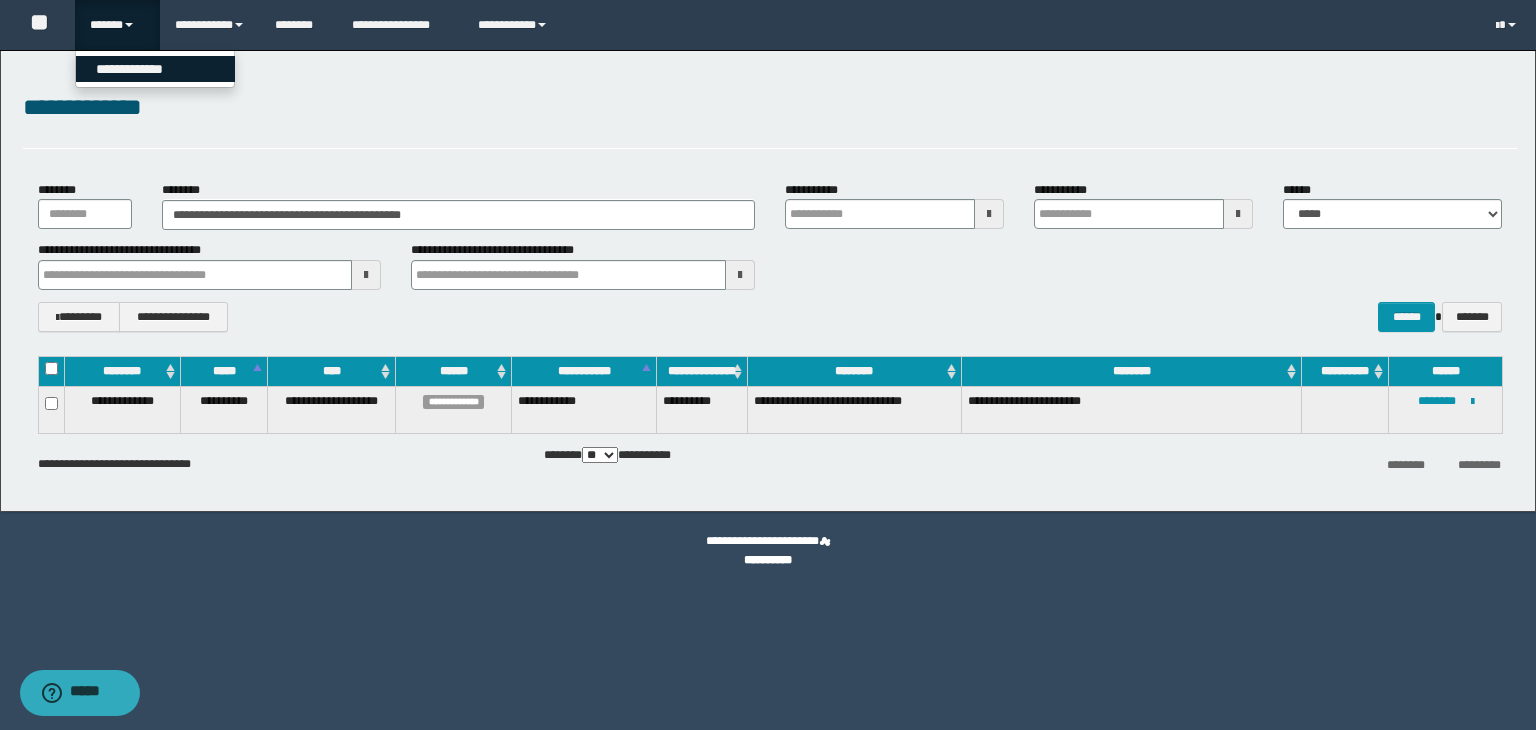 click on "**********" at bounding box center [155, 69] 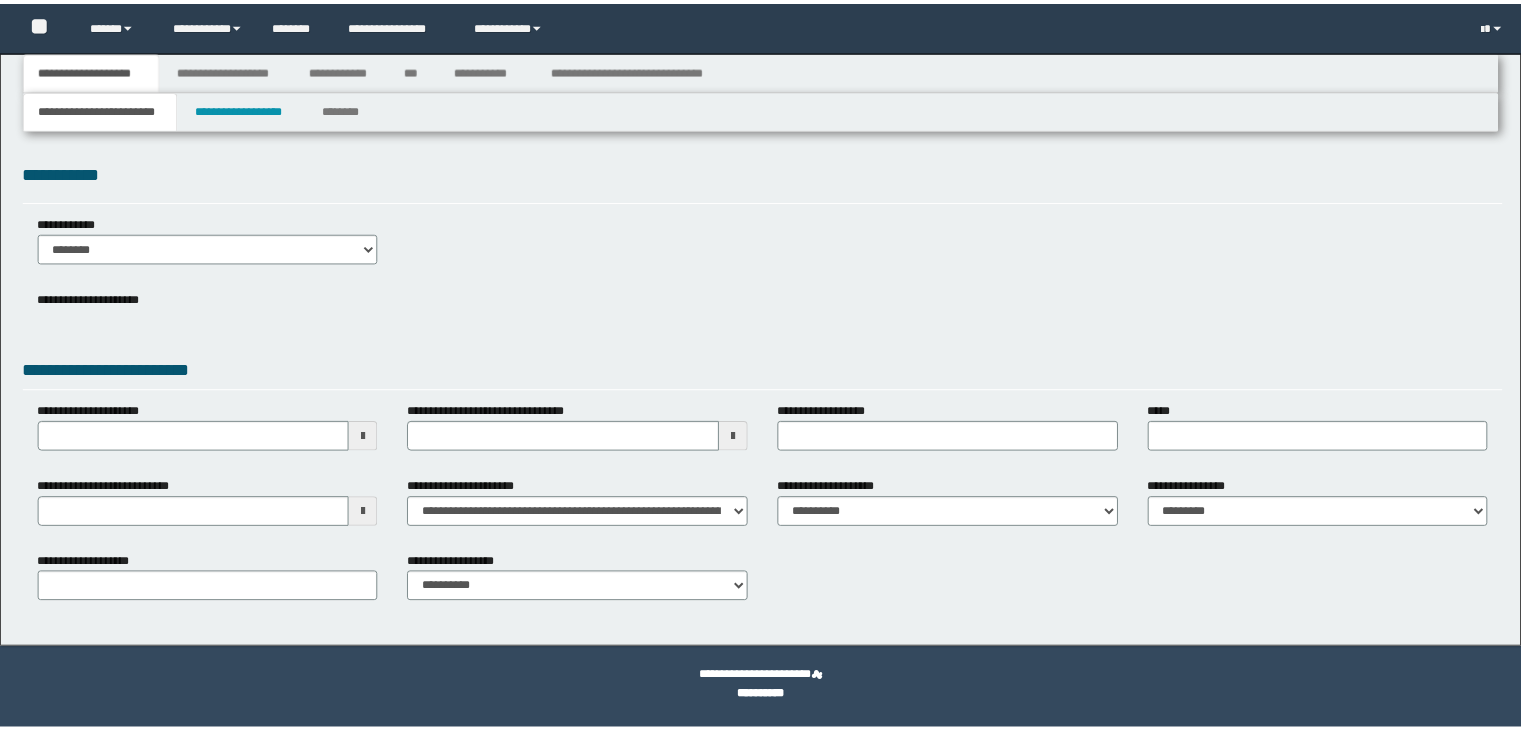 scroll, scrollTop: 0, scrollLeft: 0, axis: both 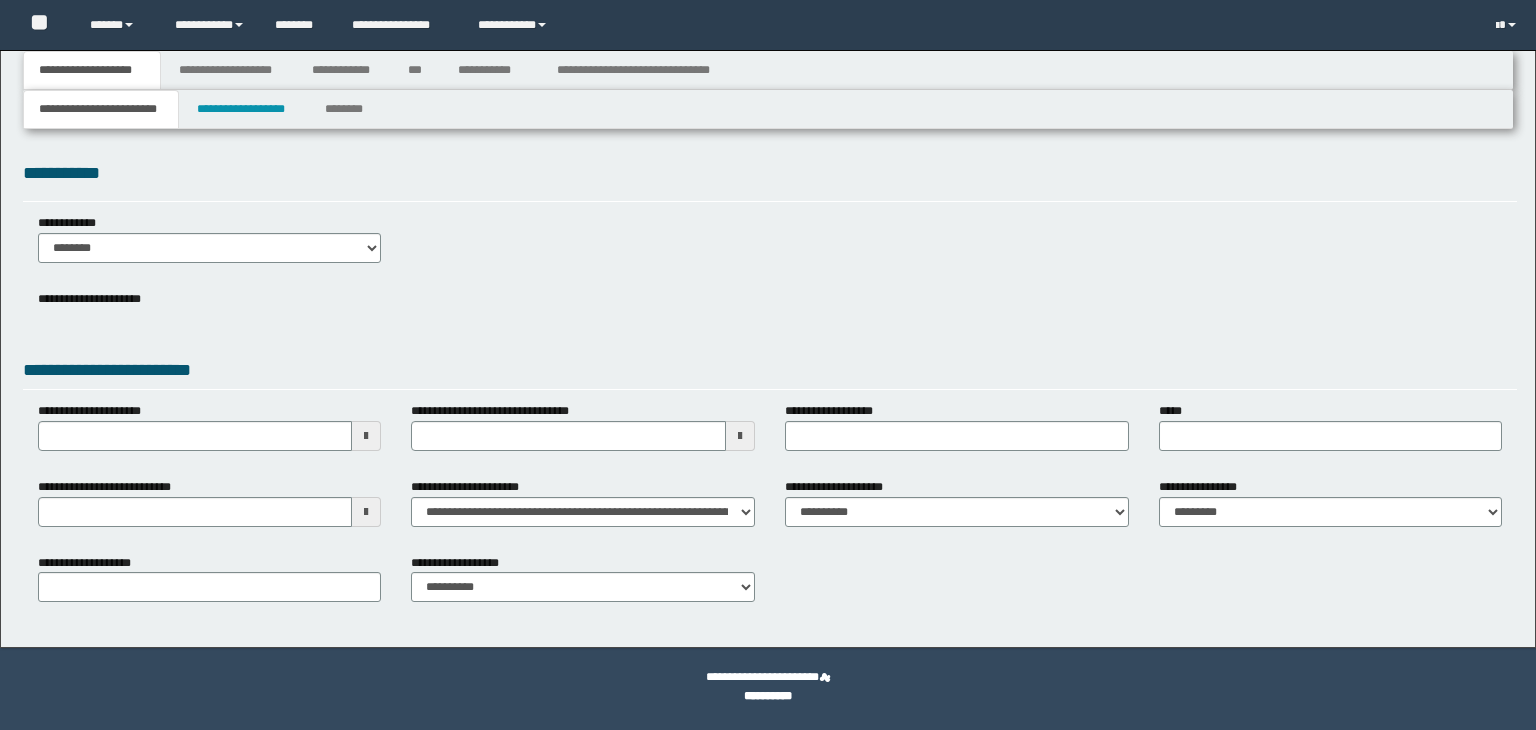 select on "*" 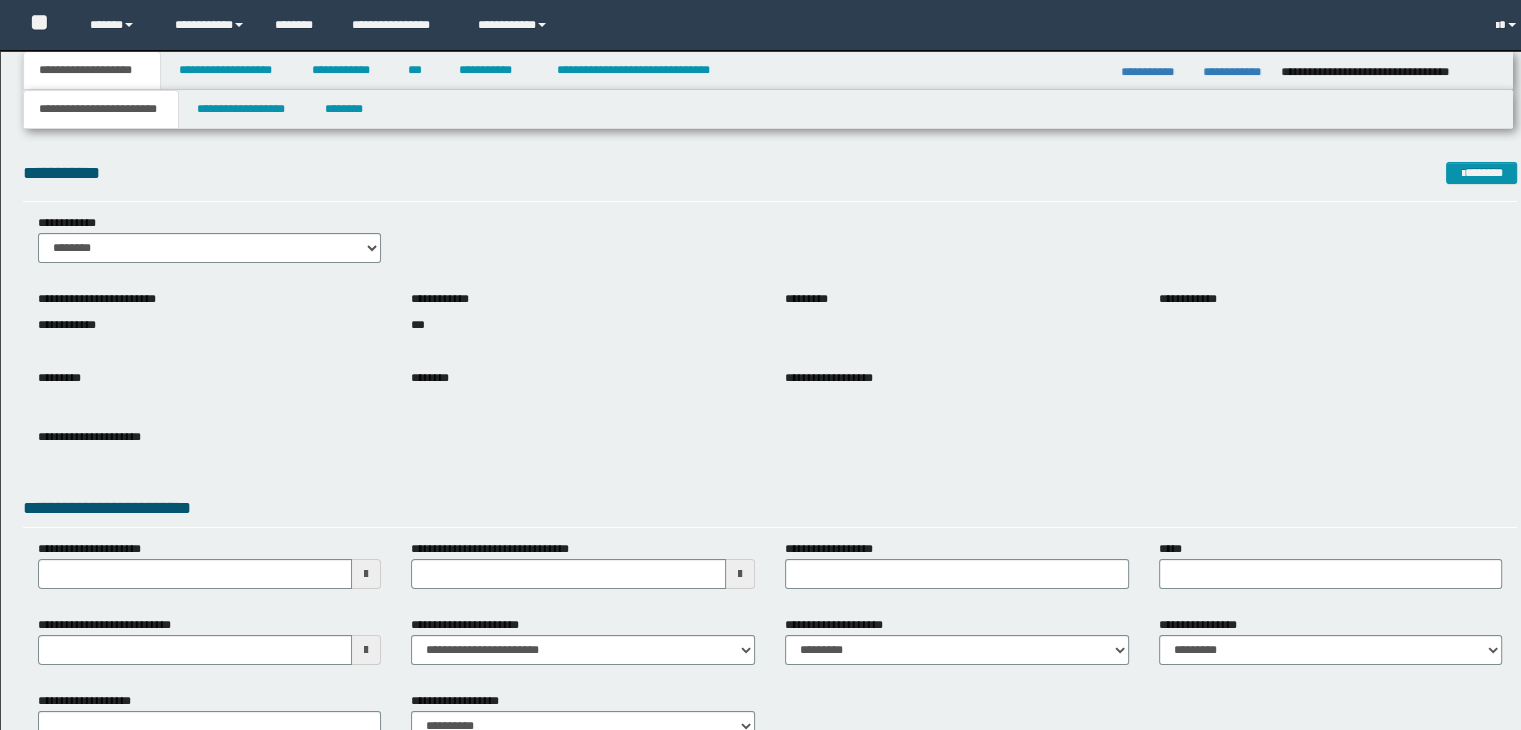 scroll, scrollTop: 0, scrollLeft: 0, axis: both 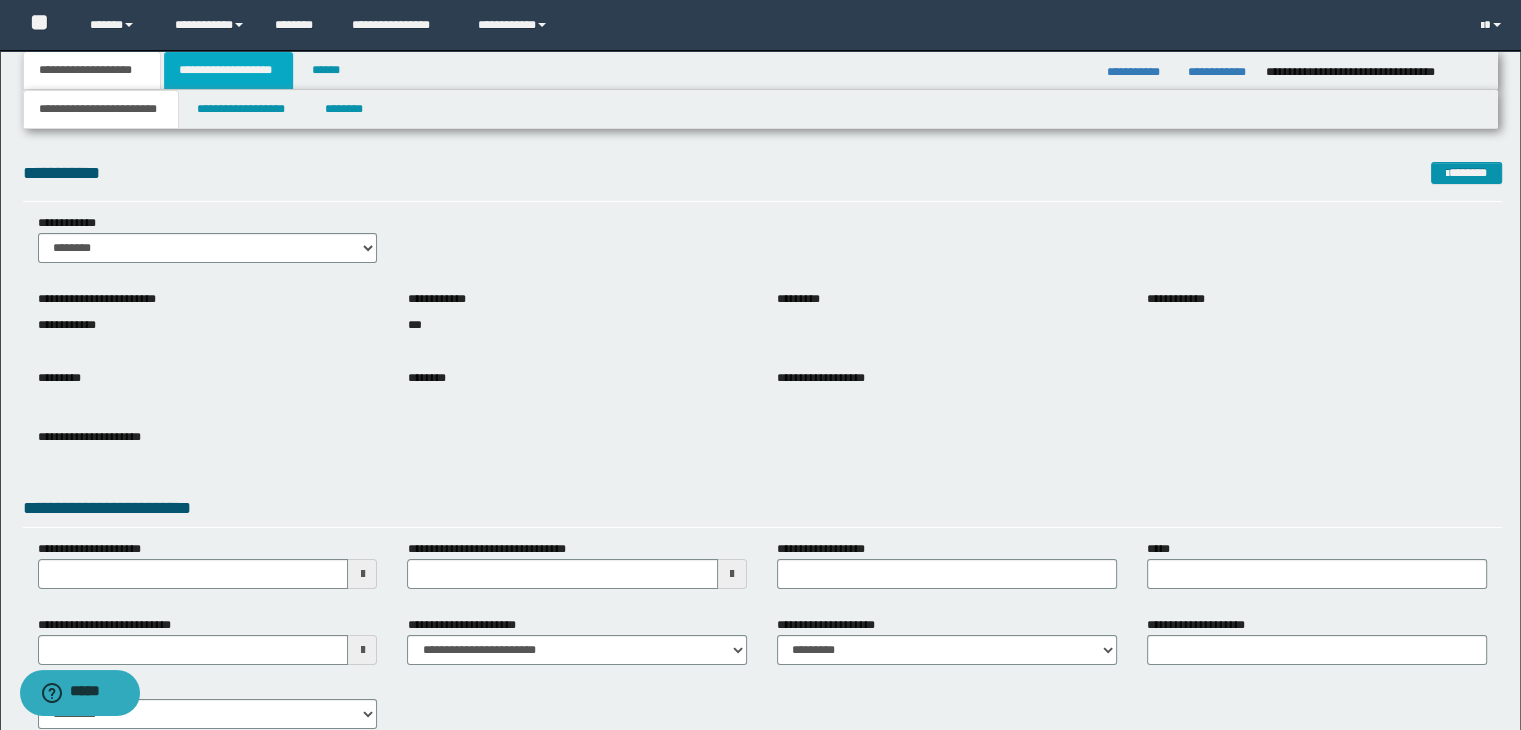 click on "**********" at bounding box center [228, 70] 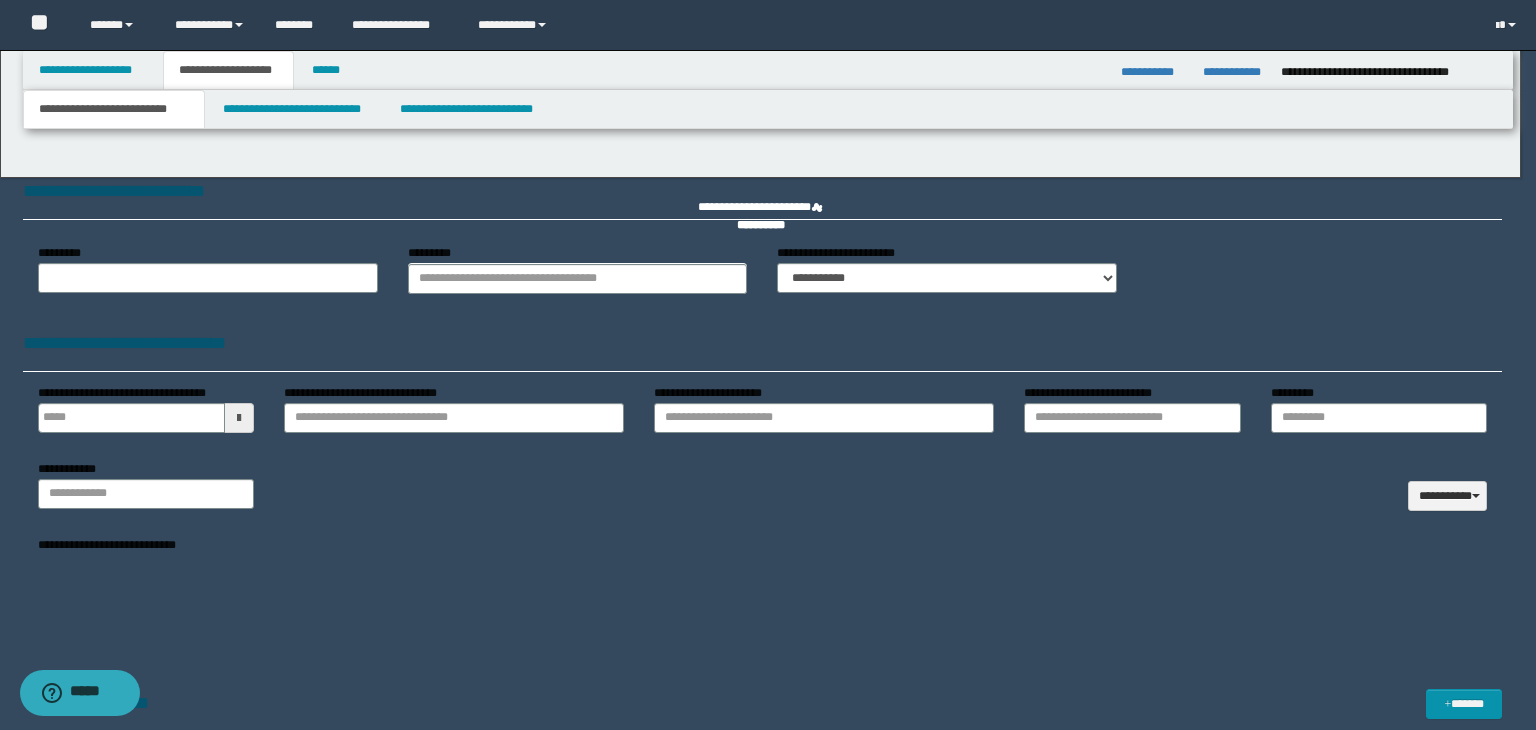 type 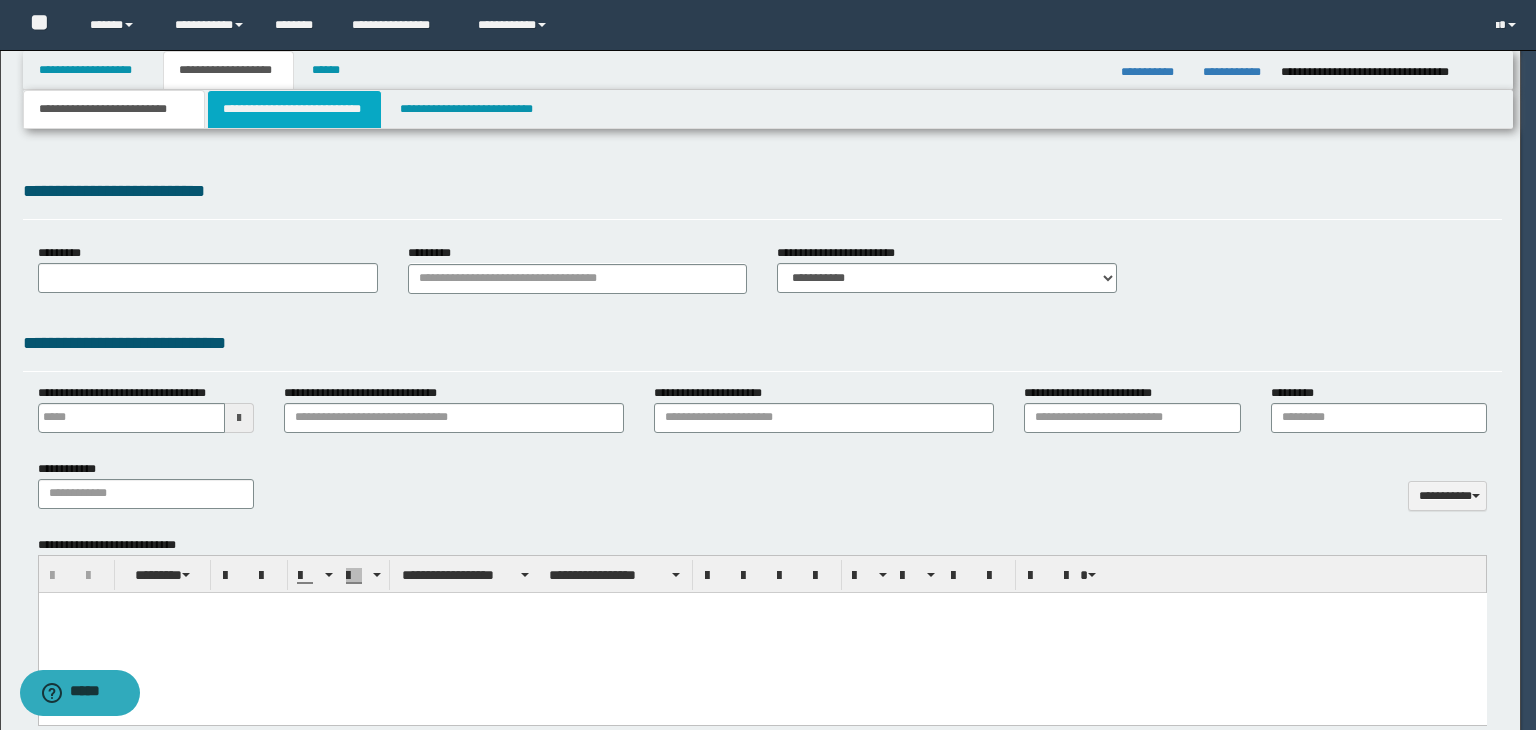 click on "**********" at bounding box center (768, 365) 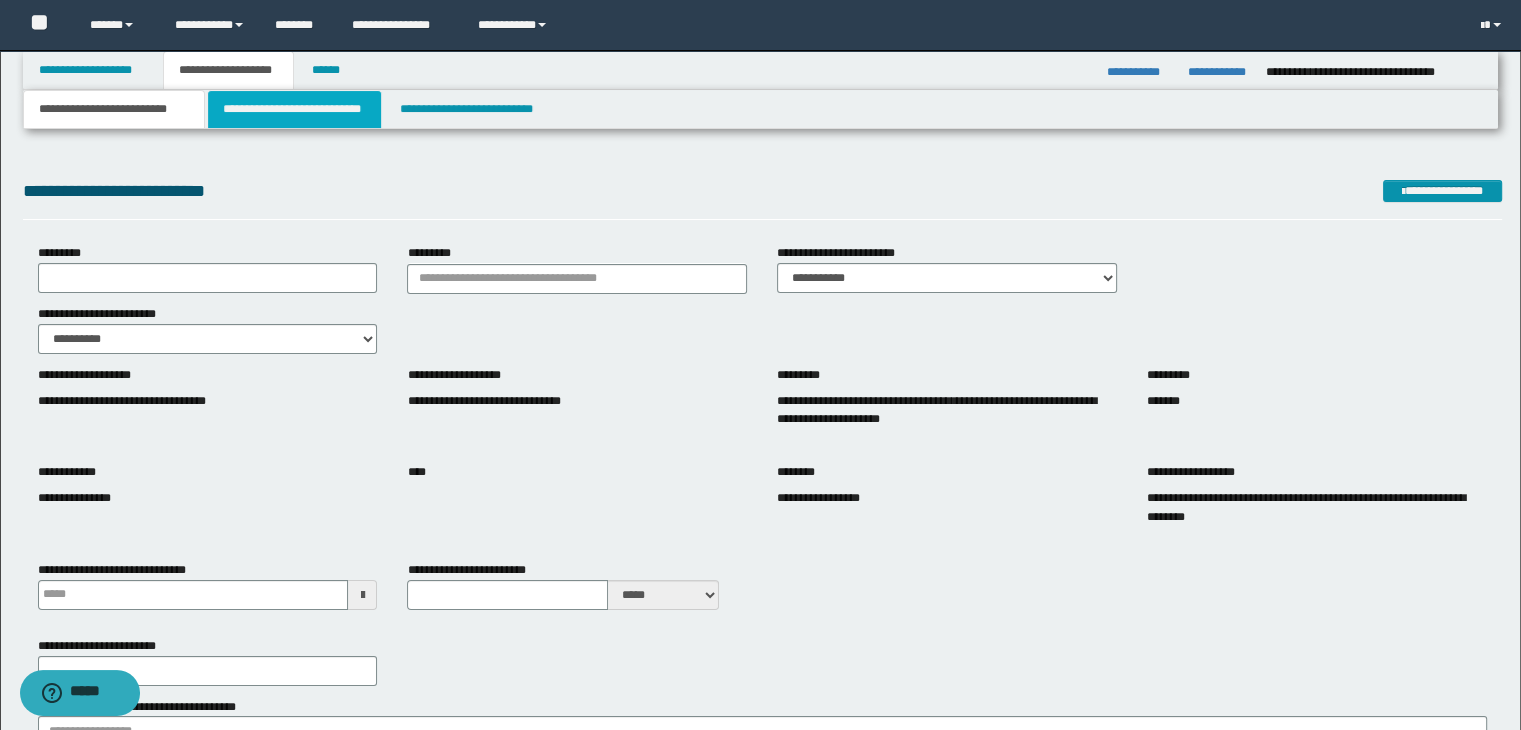click on "**********" at bounding box center (294, 109) 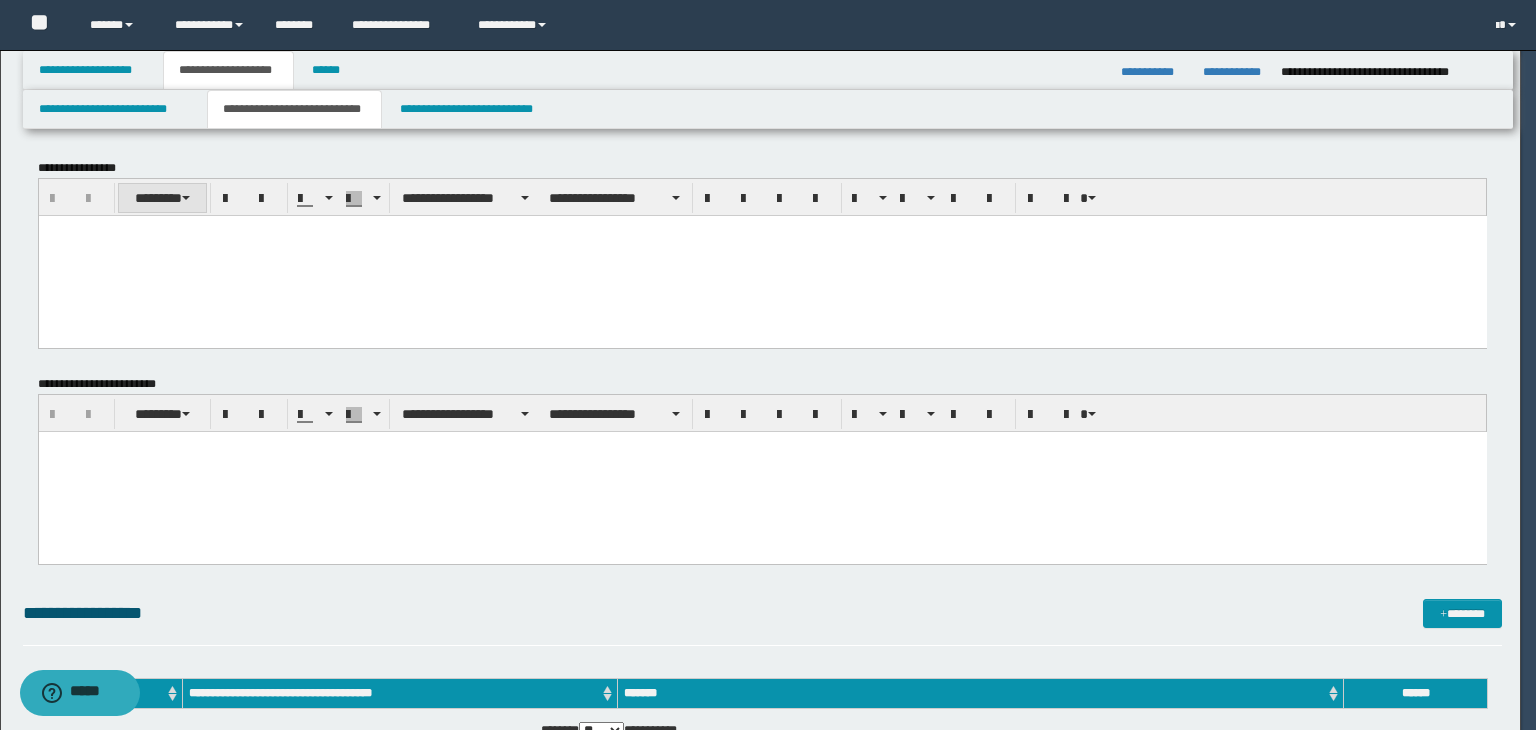scroll, scrollTop: 0, scrollLeft: 0, axis: both 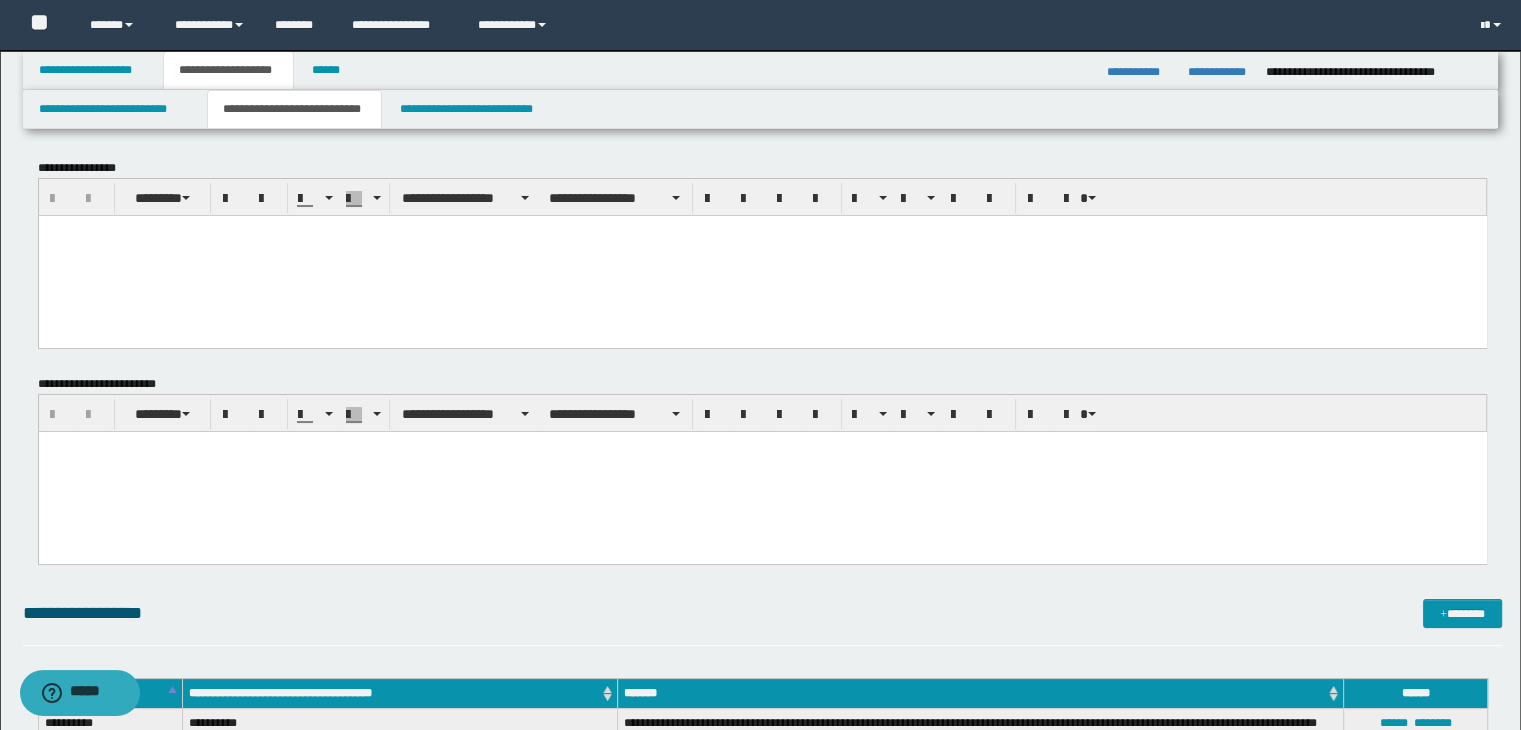 click at bounding box center [762, 255] 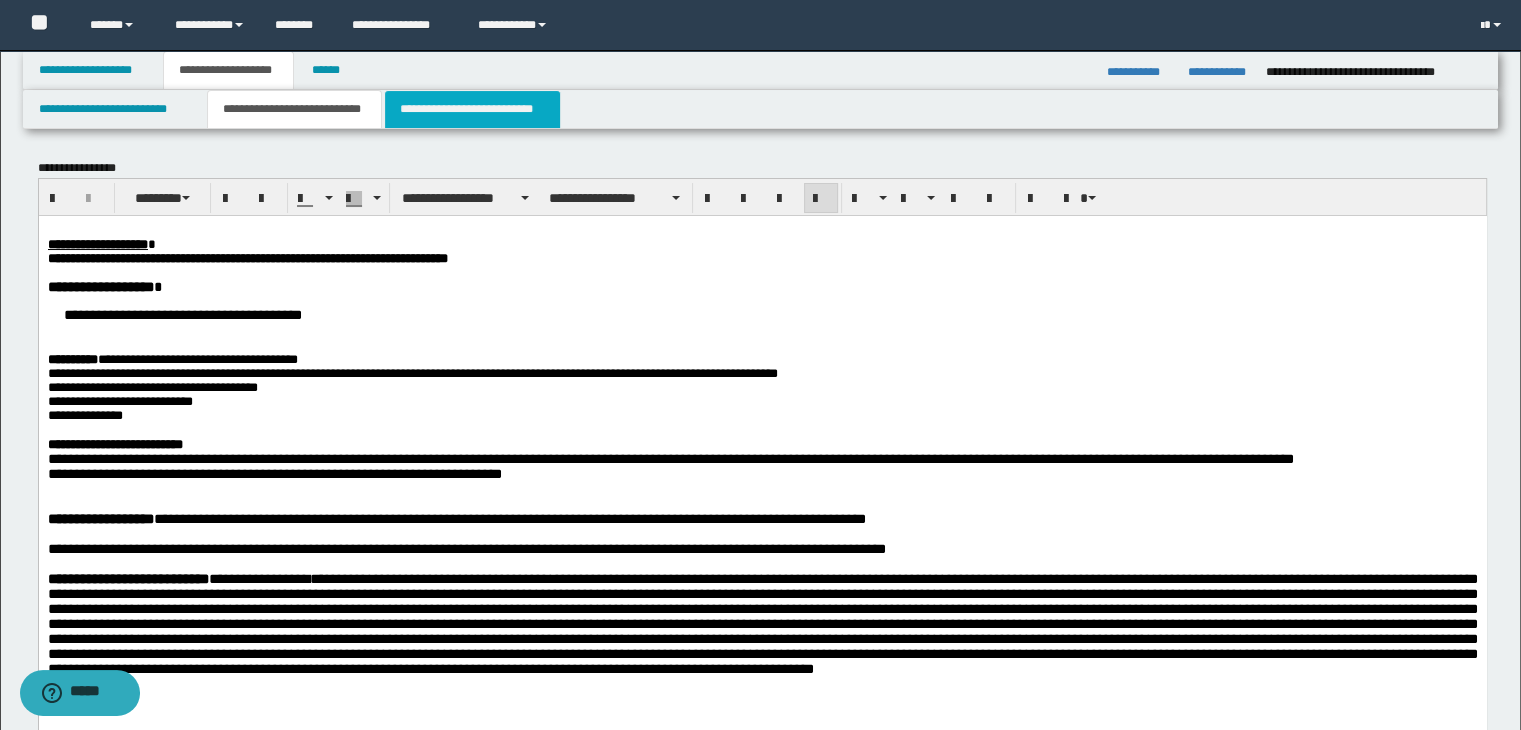 click on "**********" at bounding box center (472, 109) 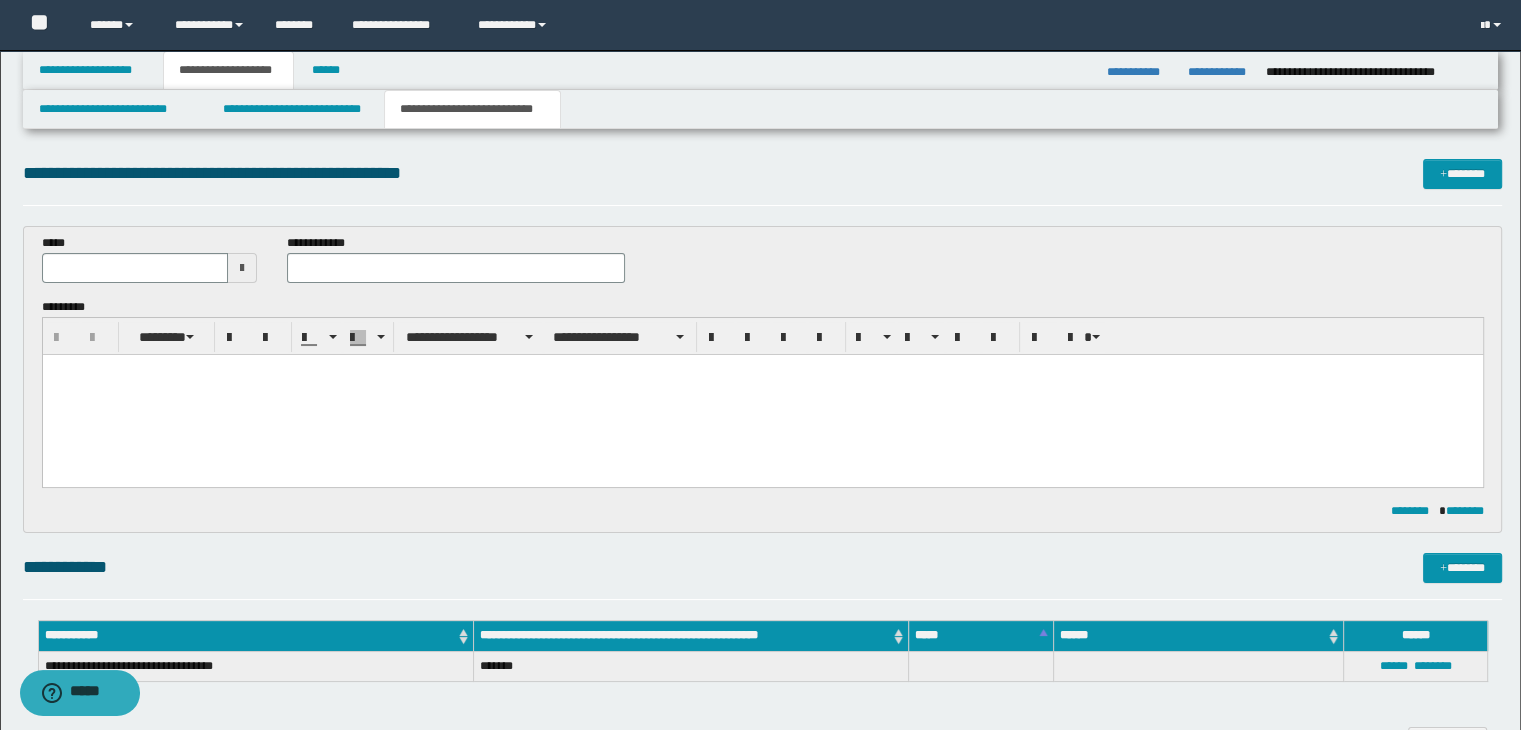 scroll, scrollTop: 0, scrollLeft: 0, axis: both 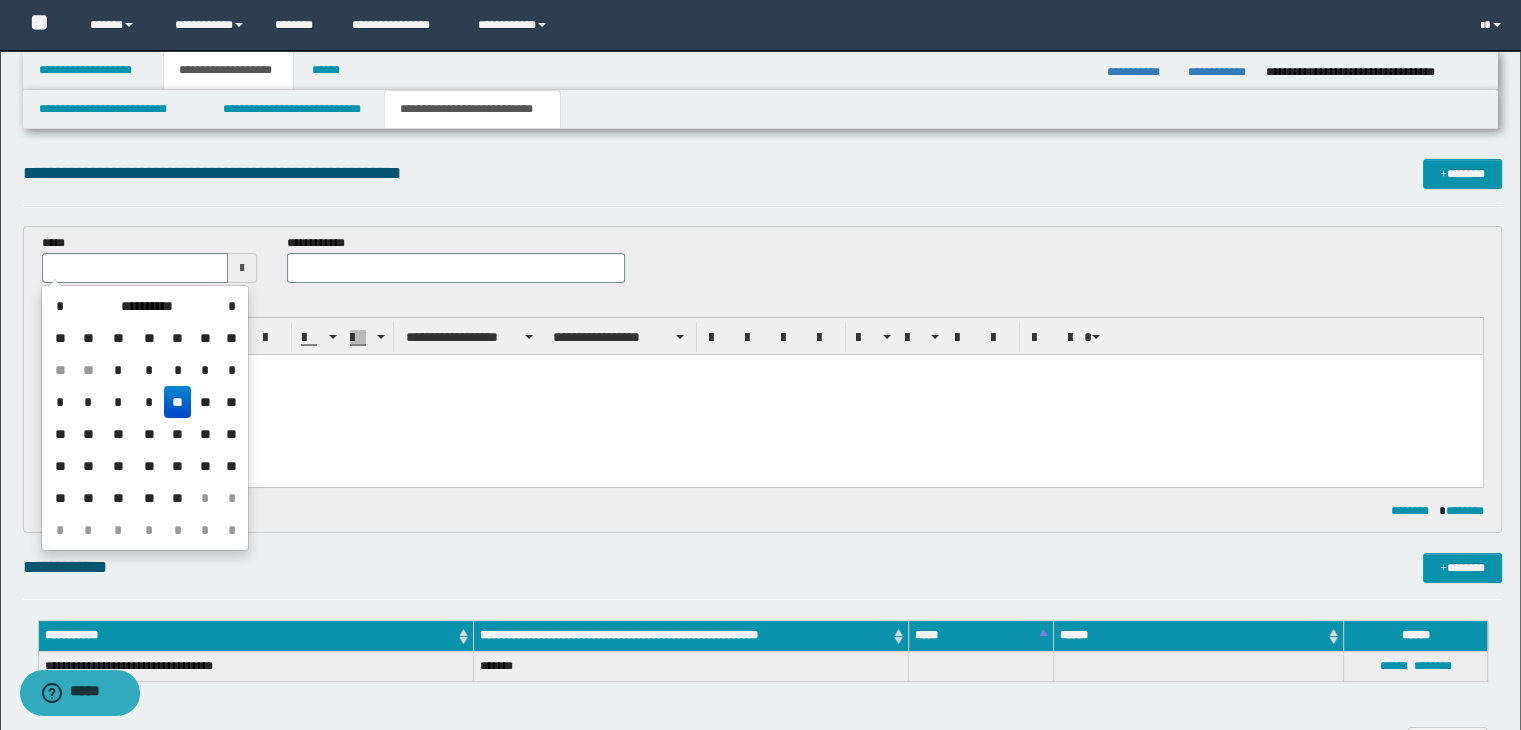 click on "**" at bounding box center [178, 402] 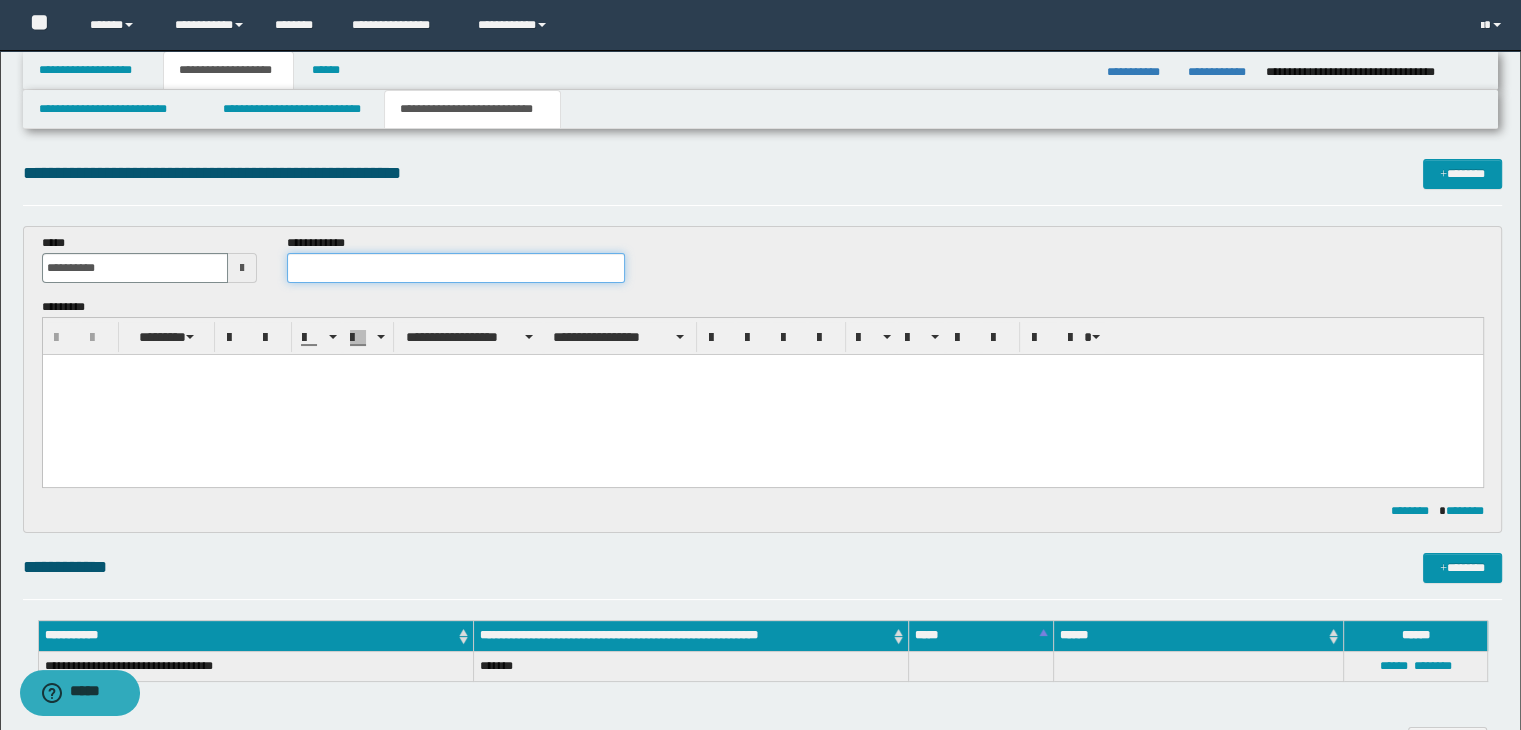 click at bounding box center [456, 268] 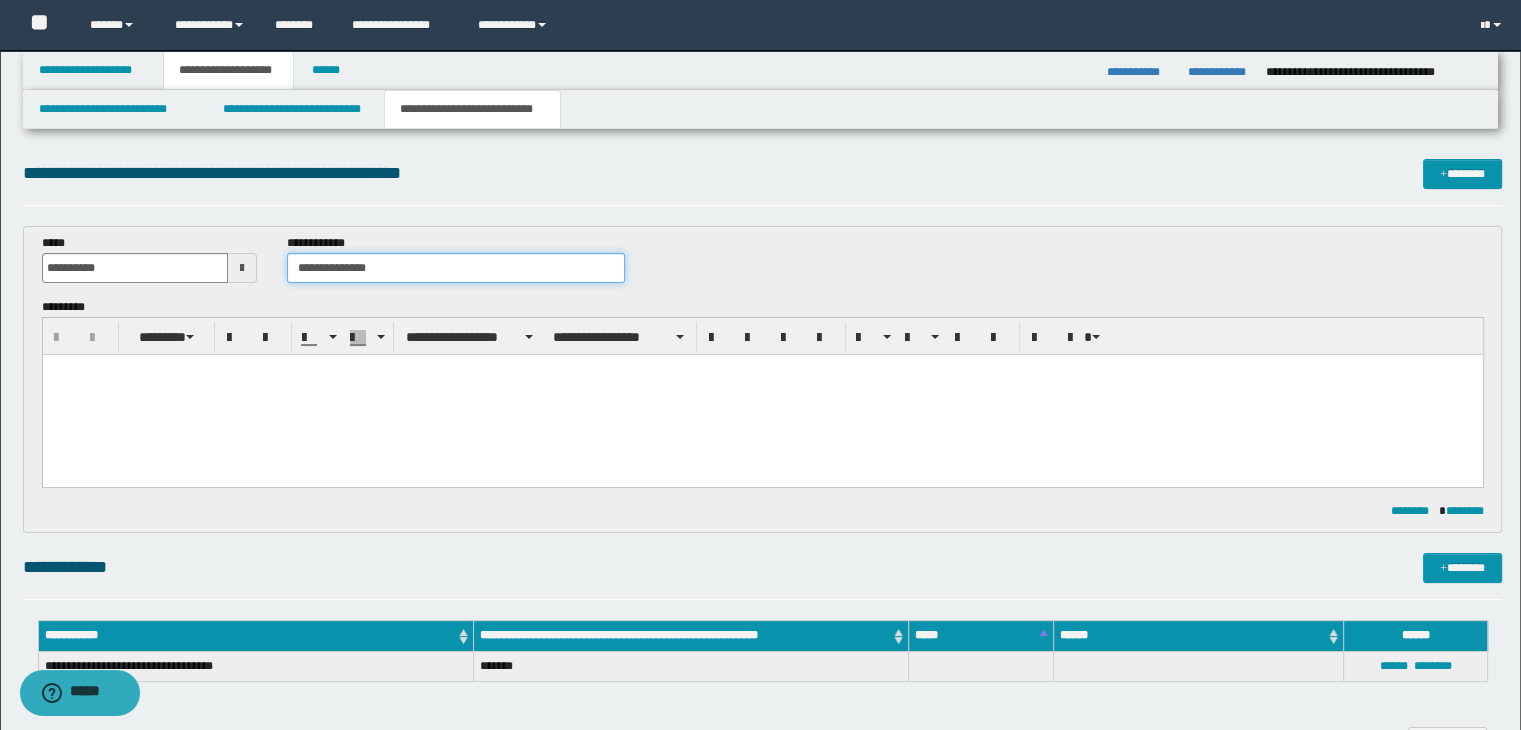 type on "**********" 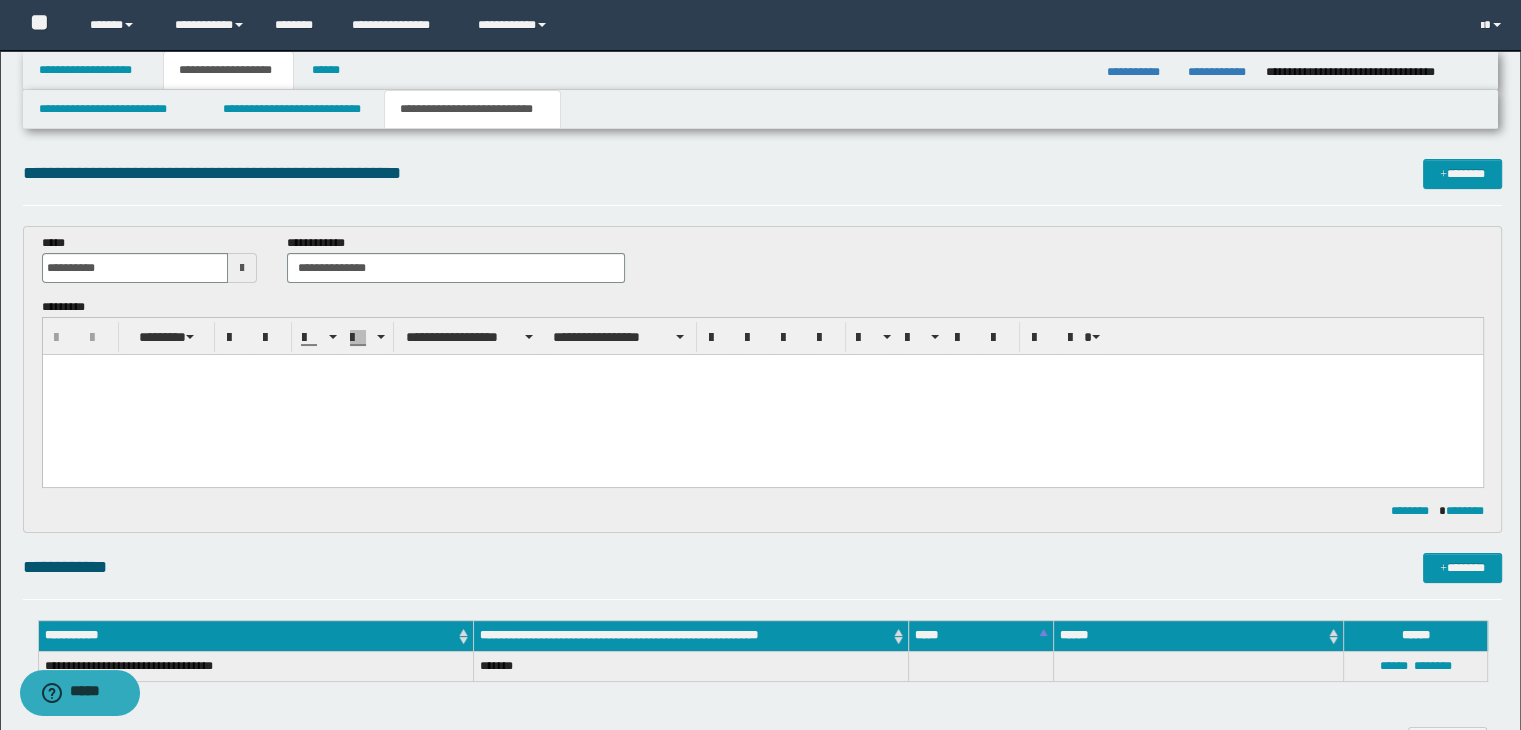 click at bounding box center [762, 369] 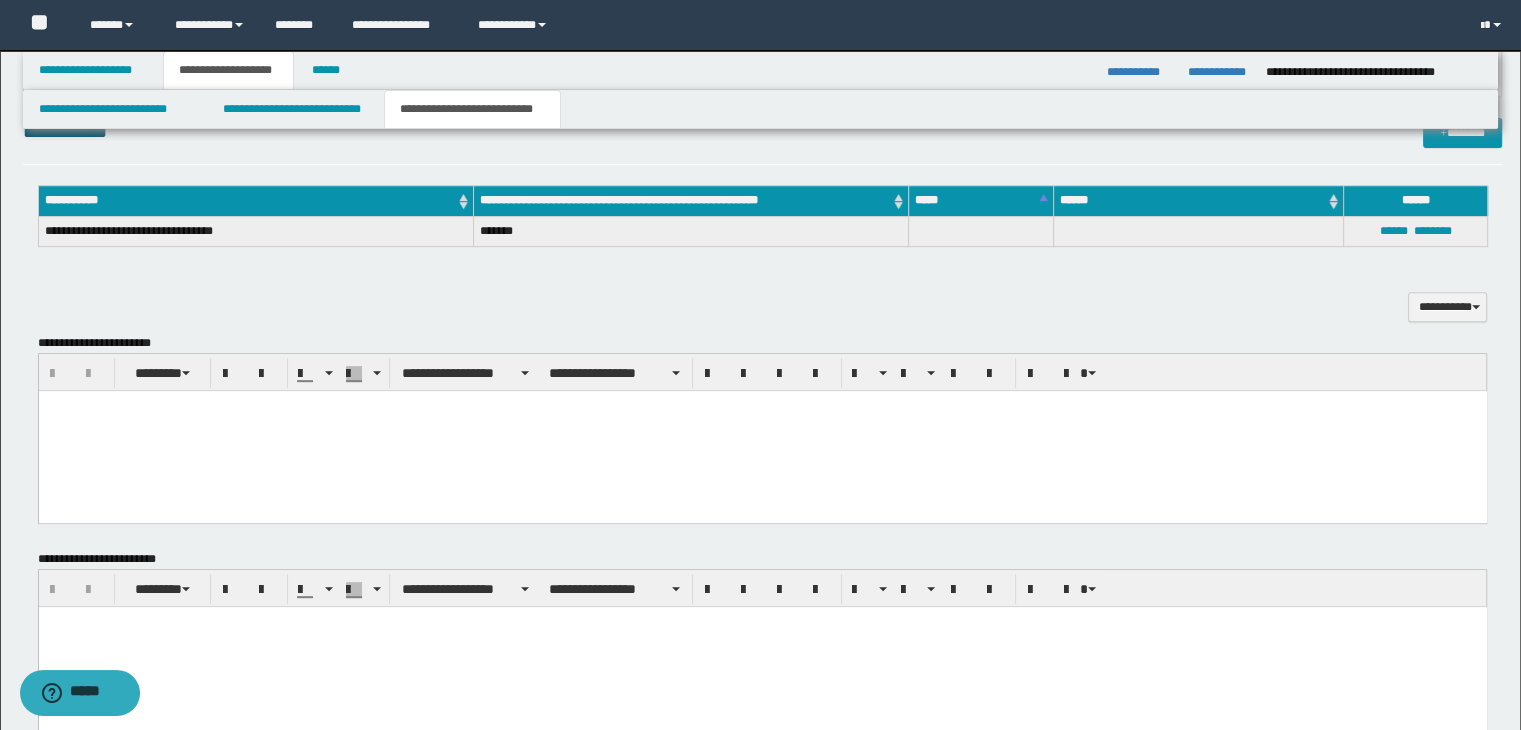 scroll, scrollTop: 759, scrollLeft: 0, axis: vertical 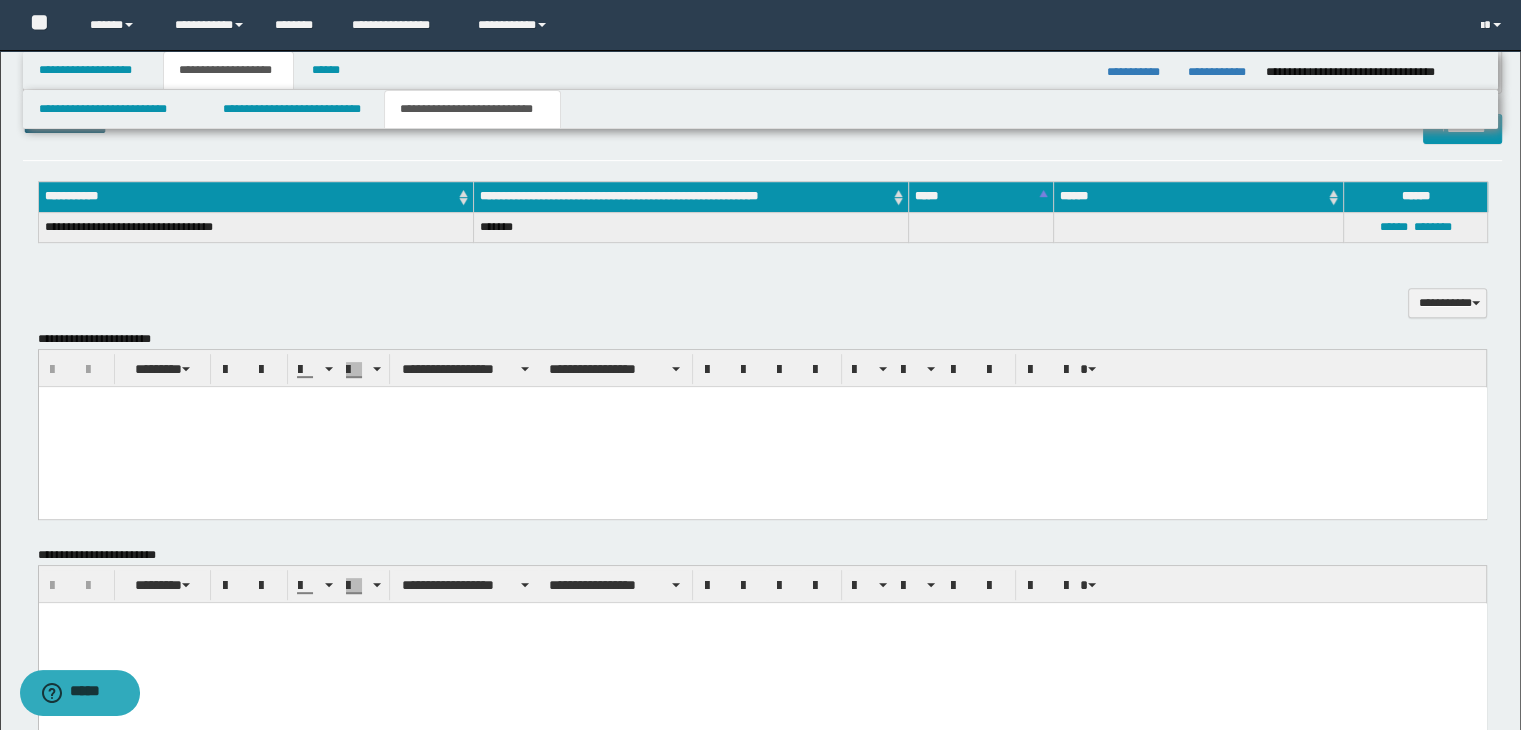 click at bounding box center [762, 426] 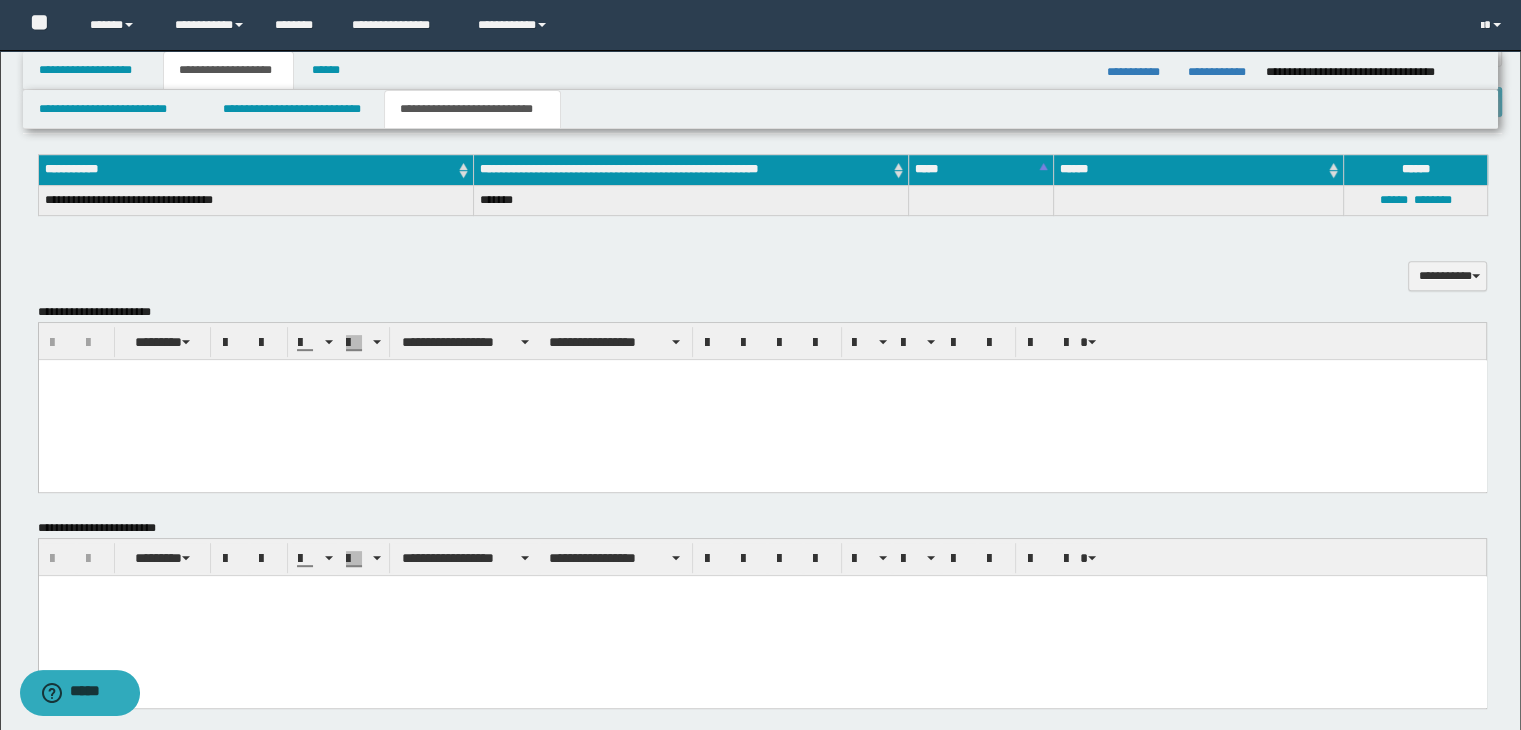 scroll, scrollTop: 788, scrollLeft: 0, axis: vertical 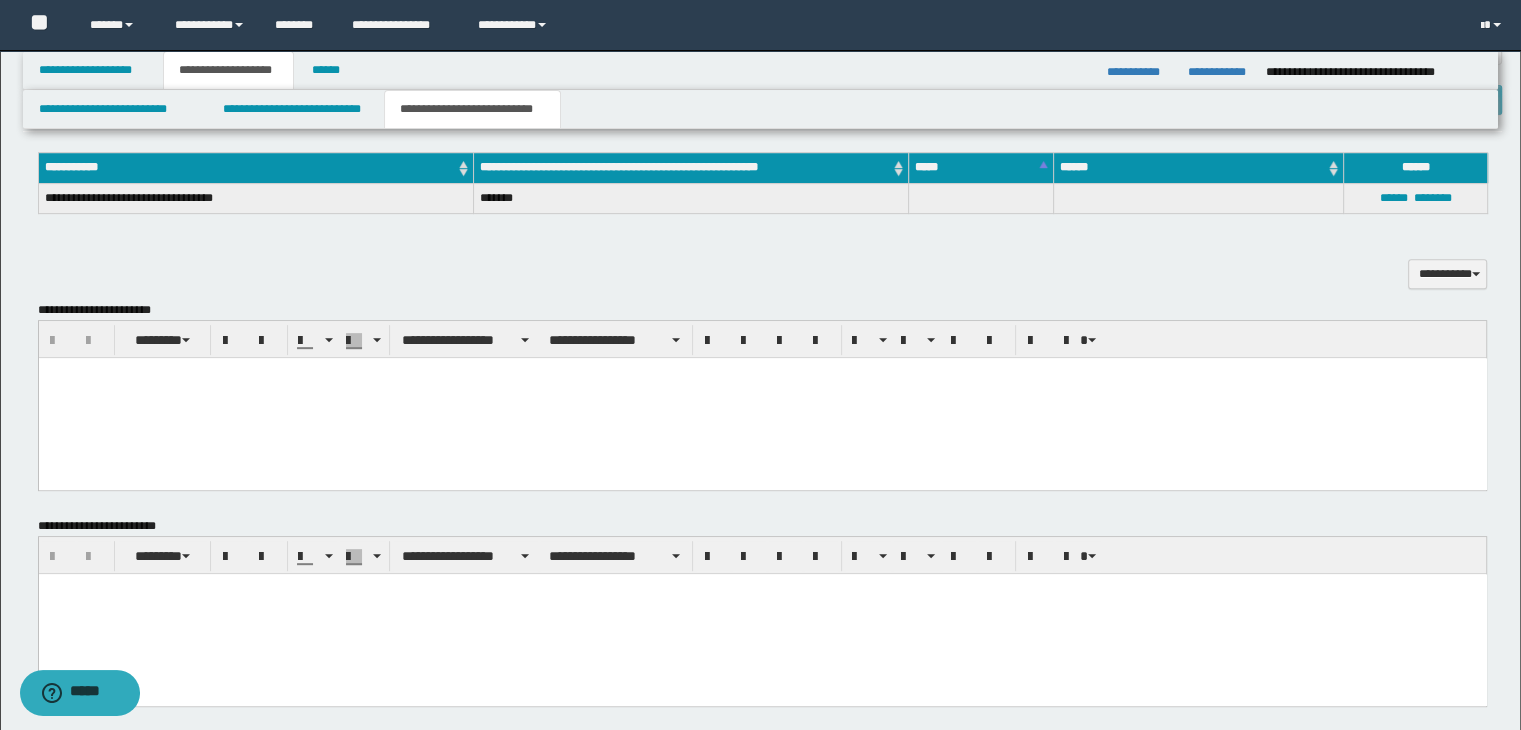 click at bounding box center [762, 397] 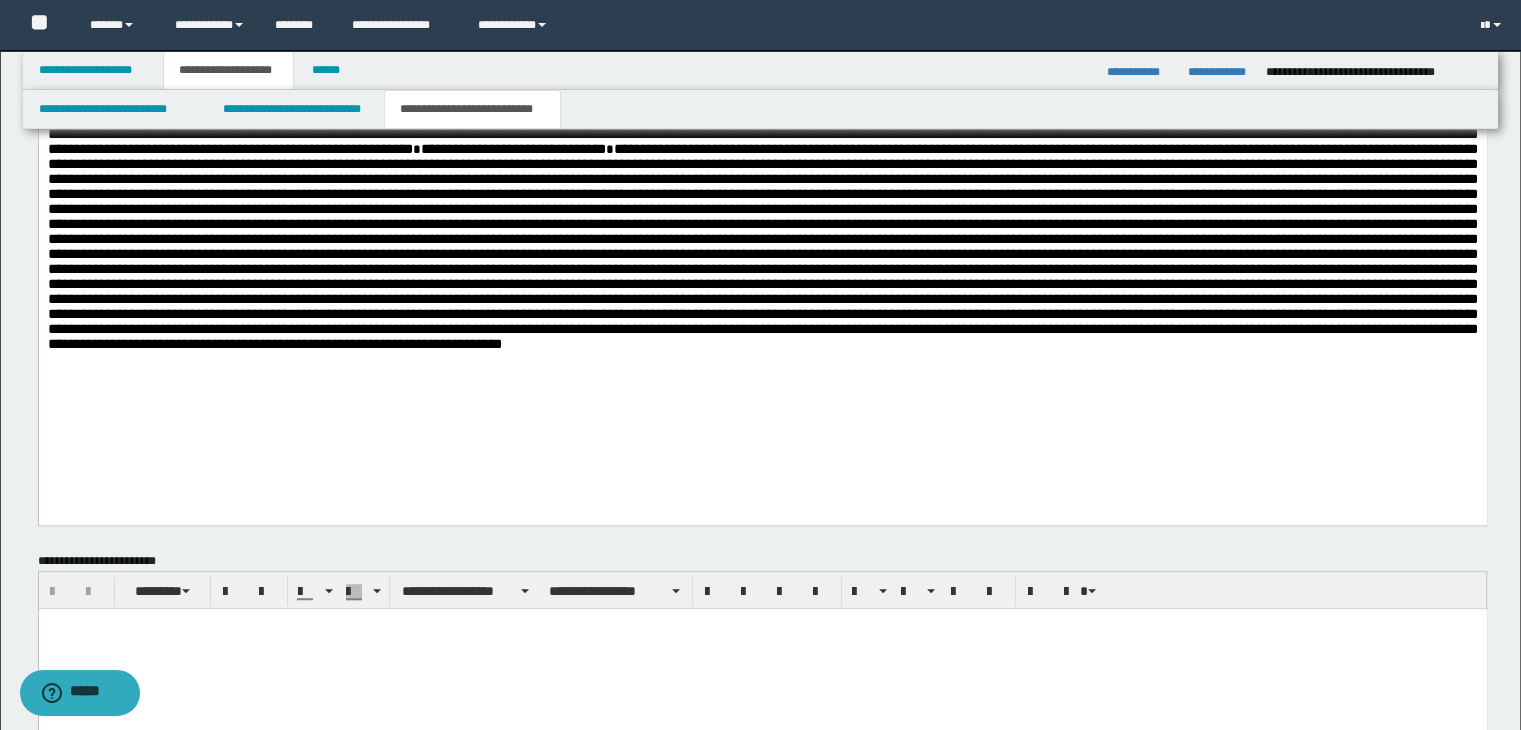 drag, startPoint x: 1529, startPoint y: 307, endPoint x: 1423, endPoint y: 500, distance: 220.1931 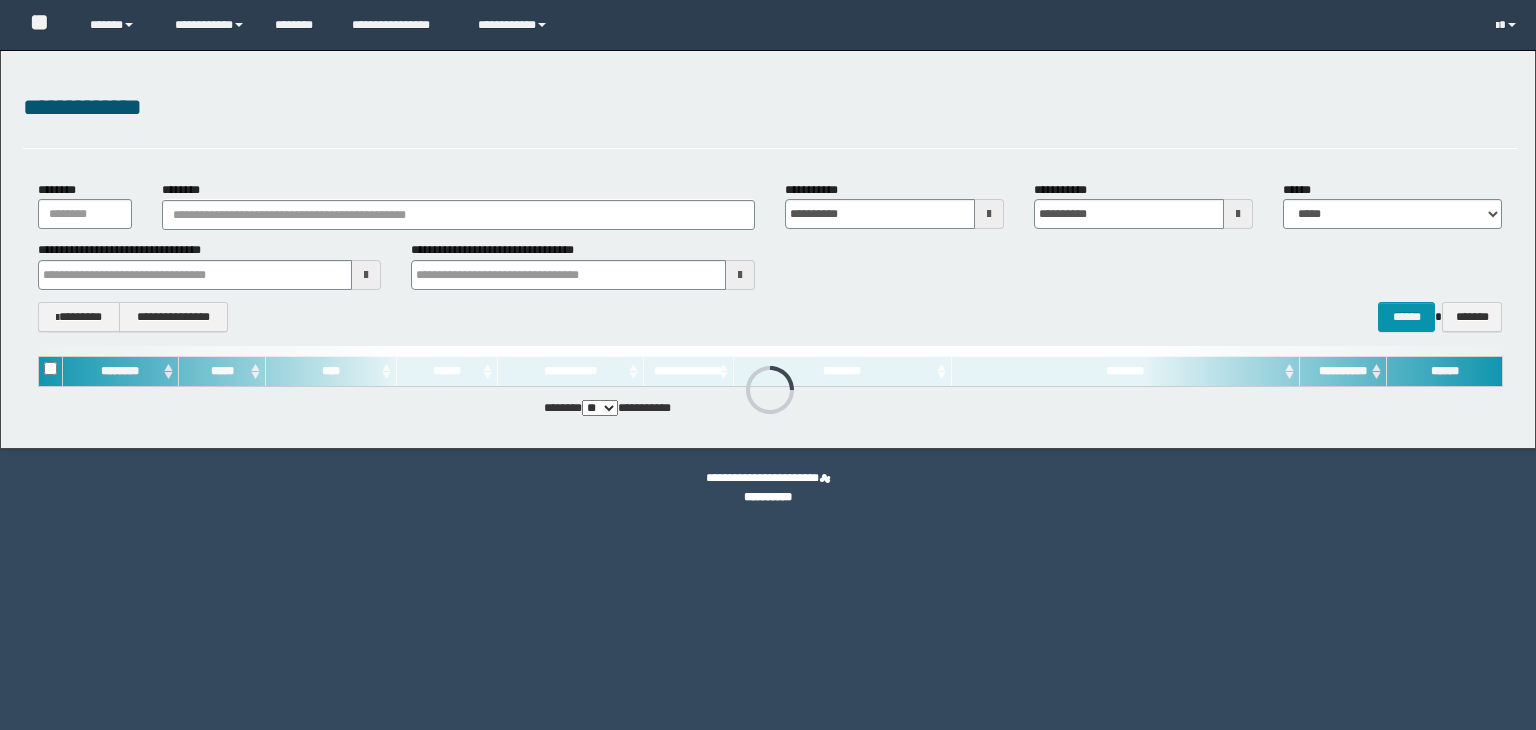 scroll, scrollTop: 0, scrollLeft: 0, axis: both 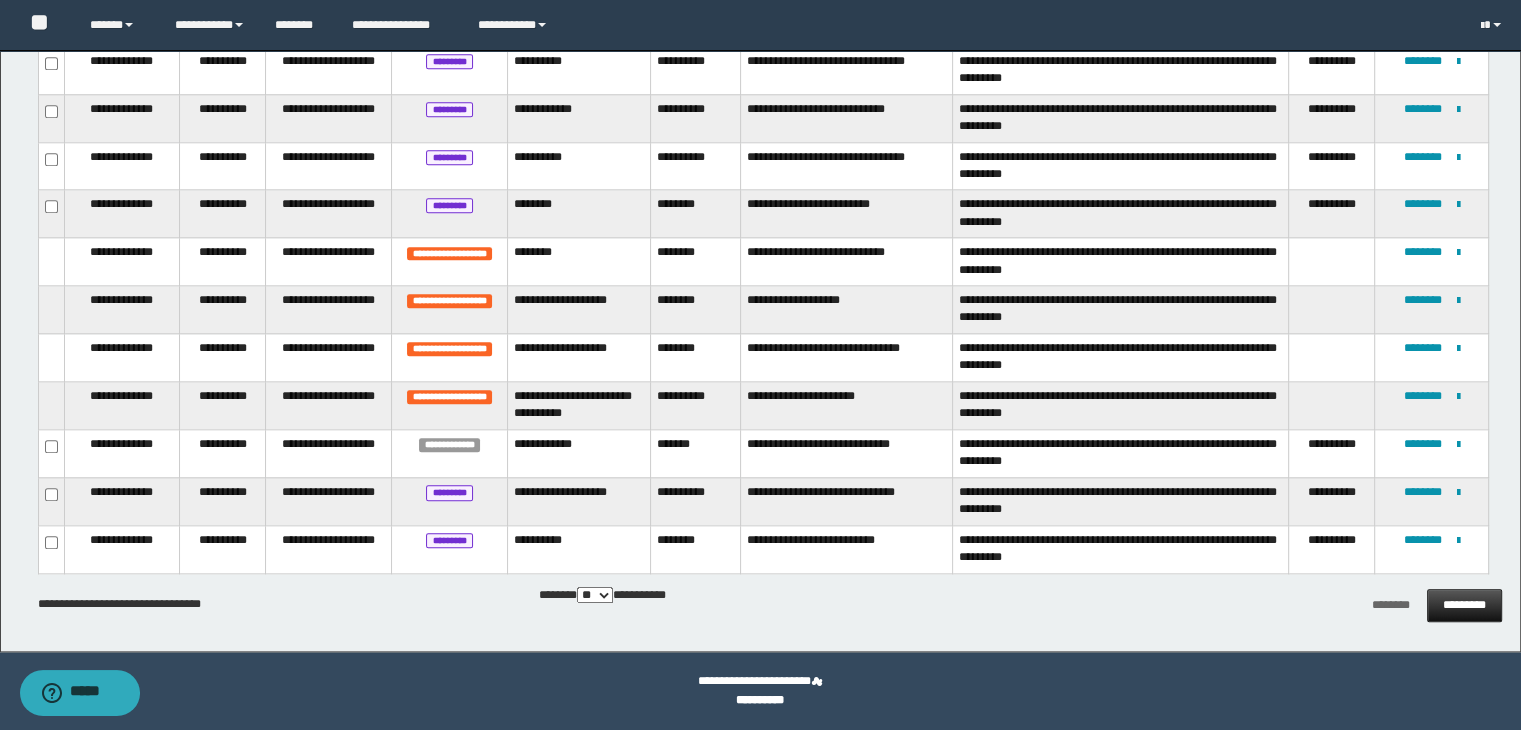 click on "*********" at bounding box center [1464, 605] 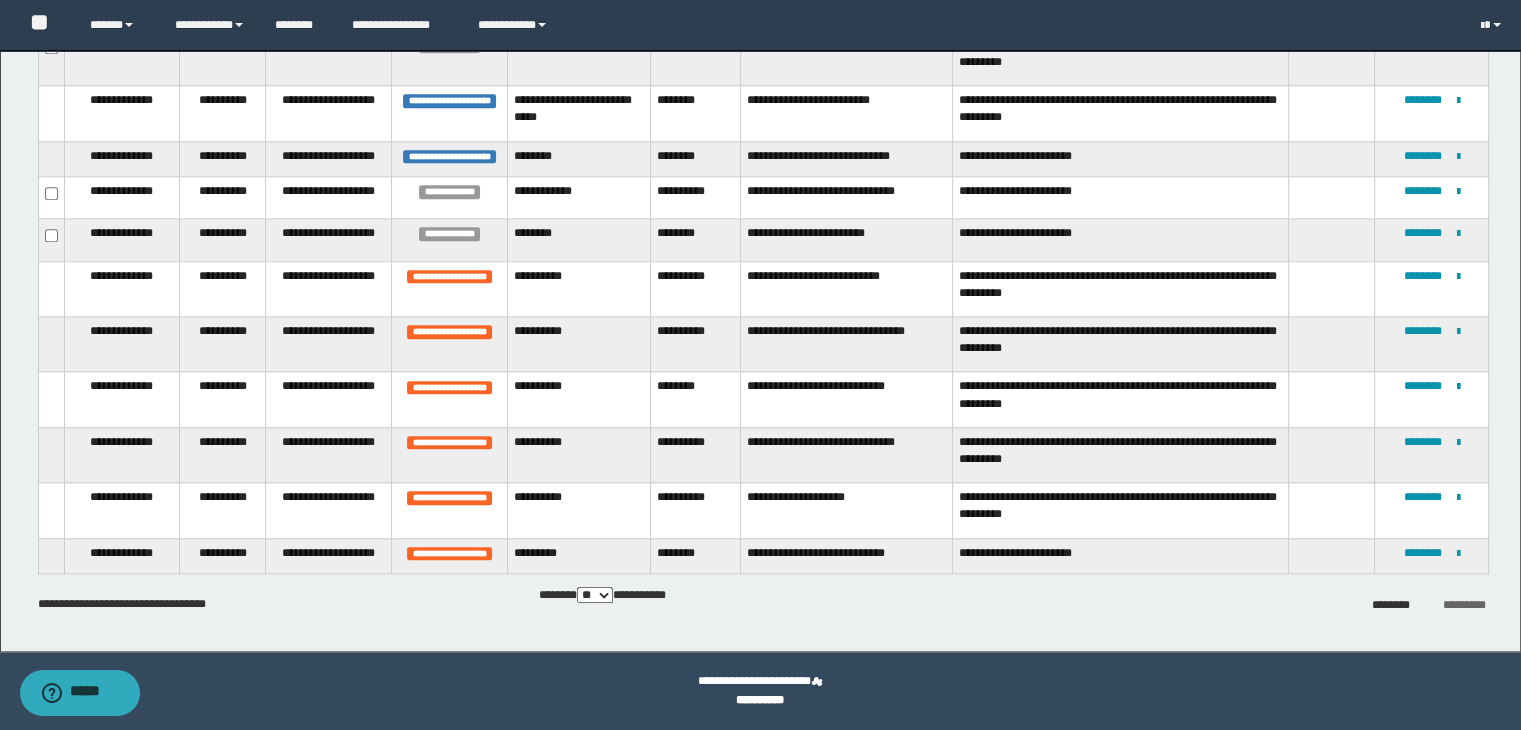 scroll, scrollTop: 1810, scrollLeft: 0, axis: vertical 